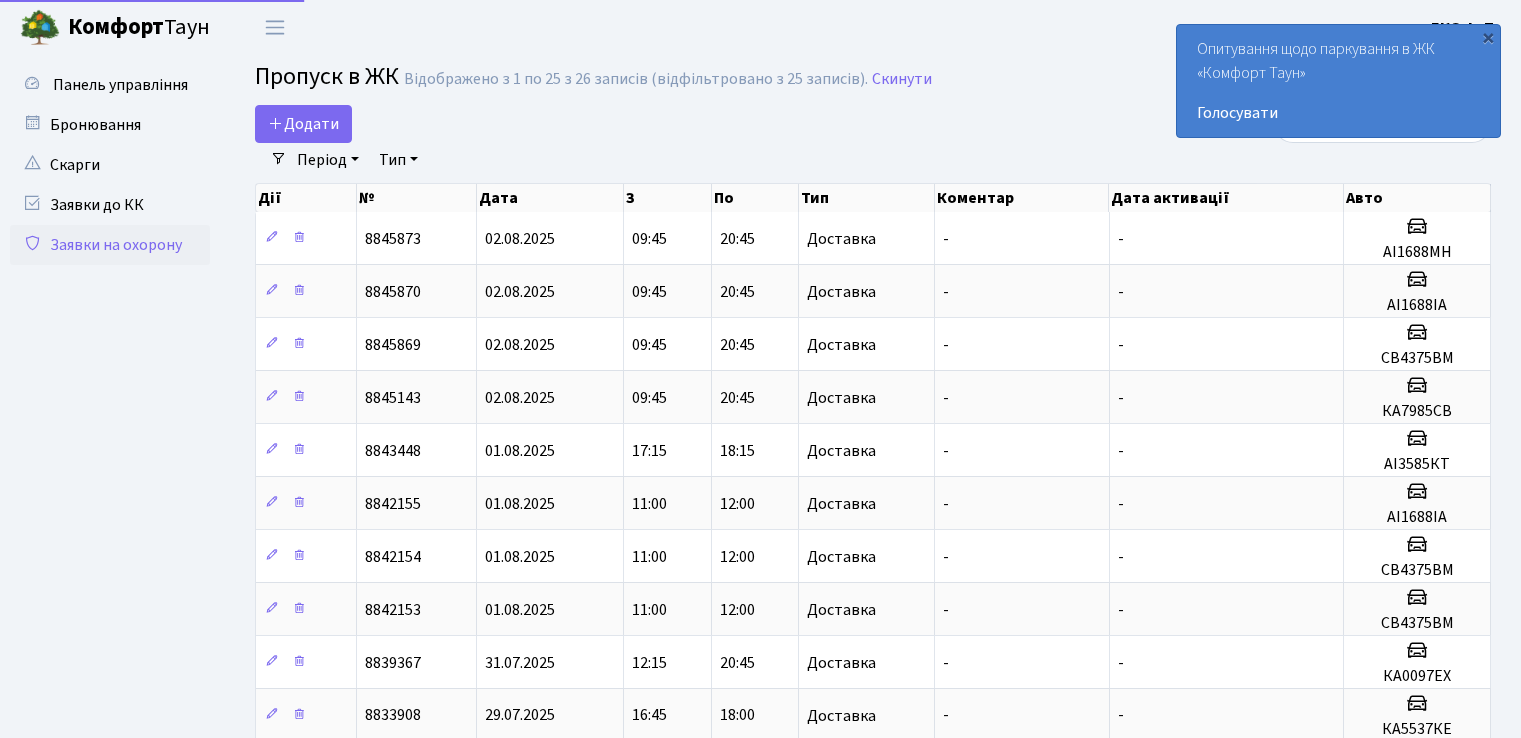 select on "25" 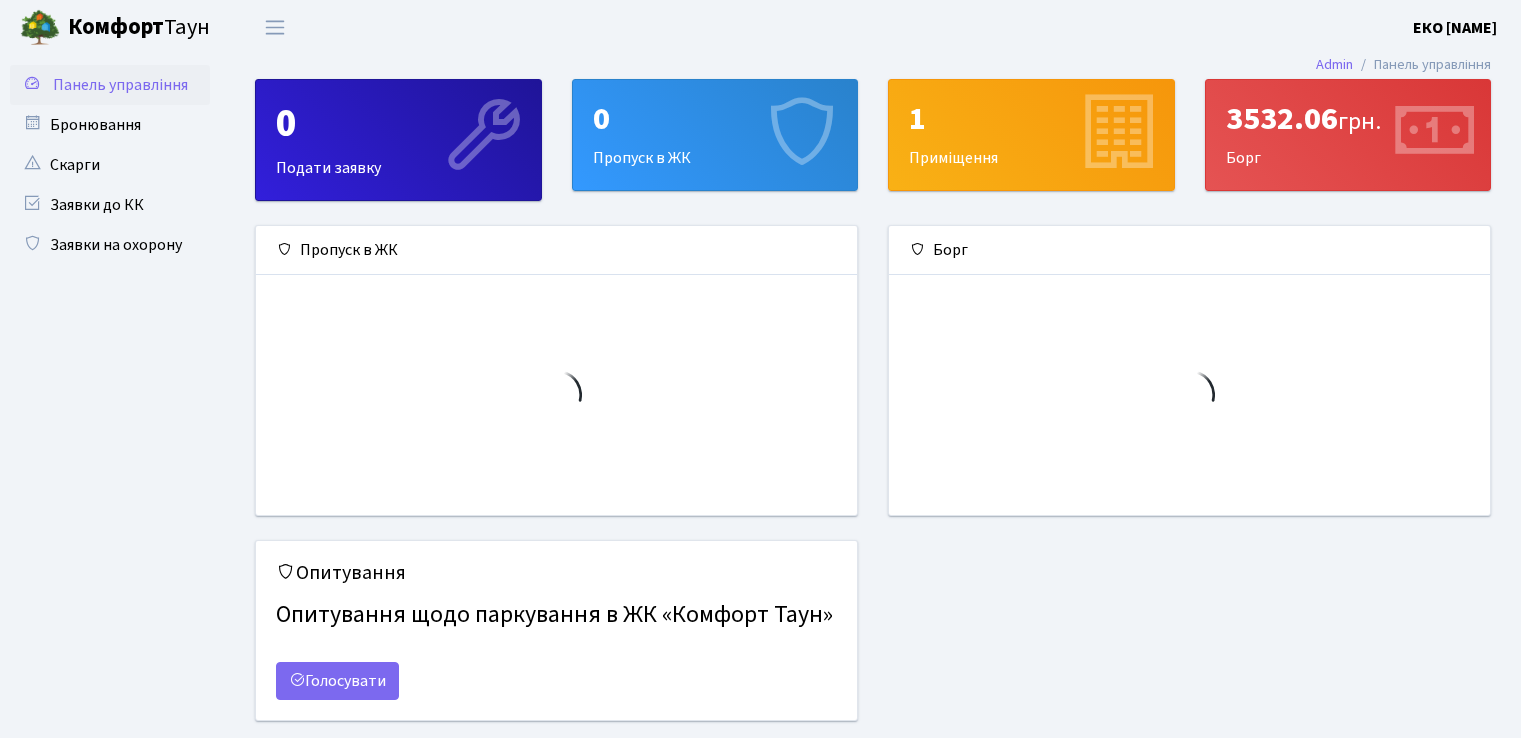 scroll, scrollTop: 0, scrollLeft: 0, axis: both 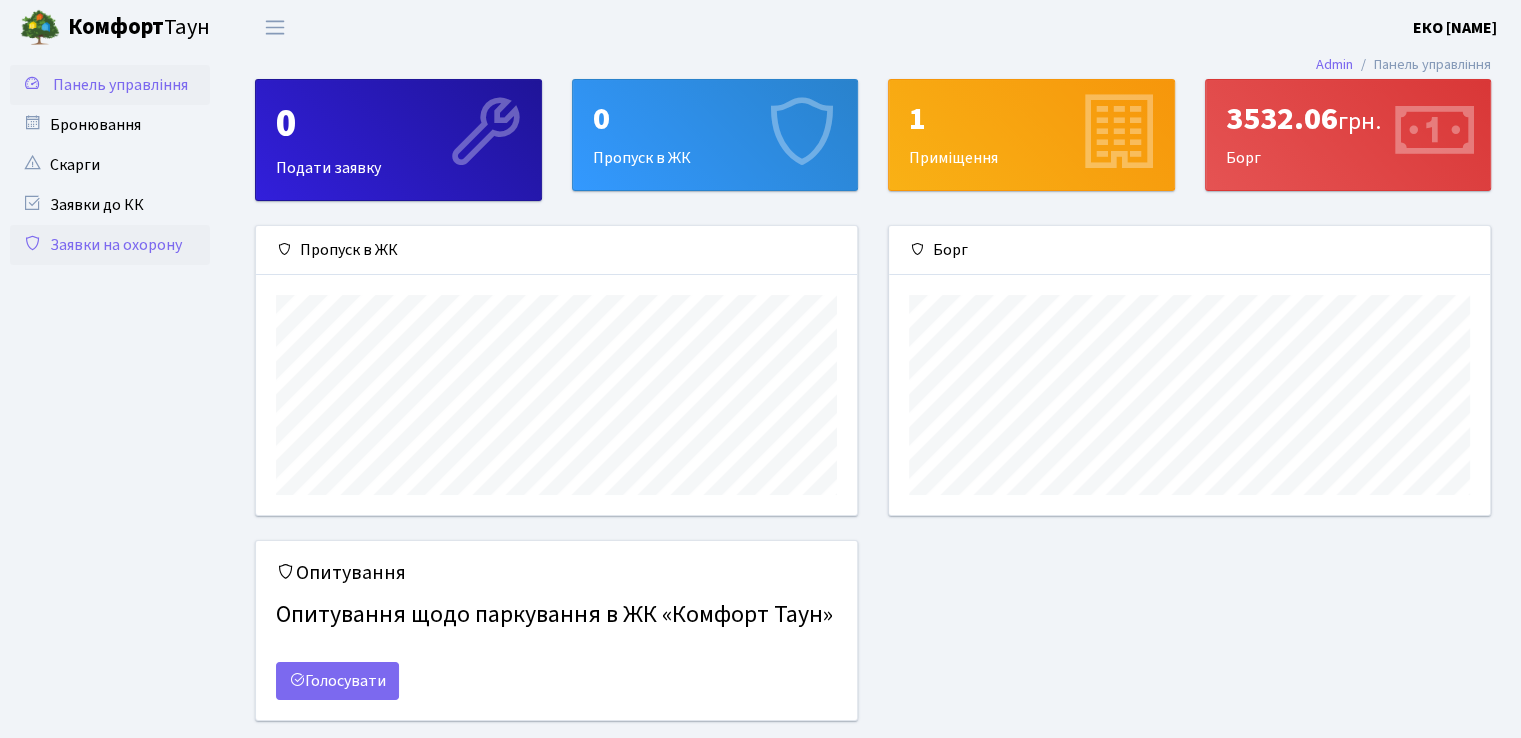 click on "Заявки на охорону" at bounding box center [110, 245] 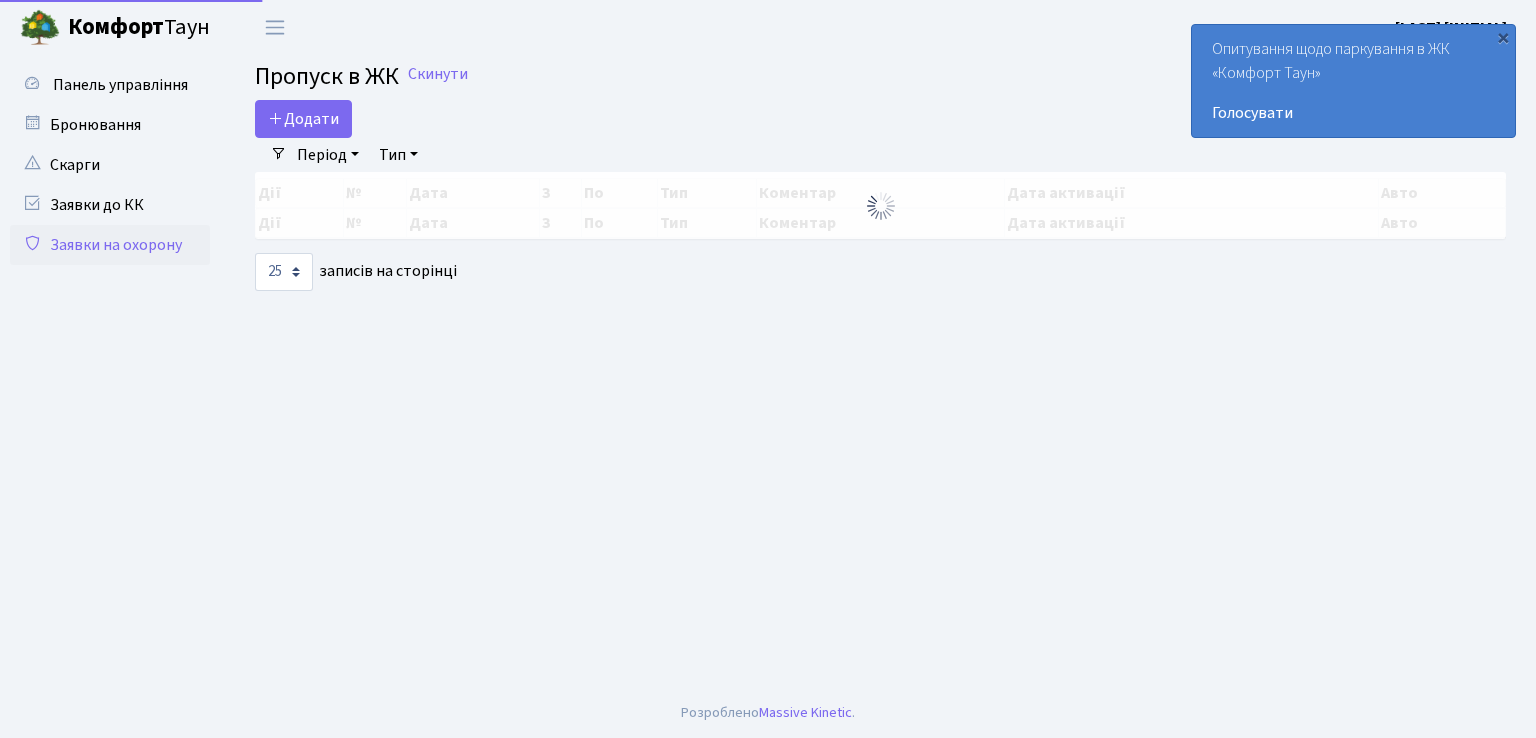 select on "25" 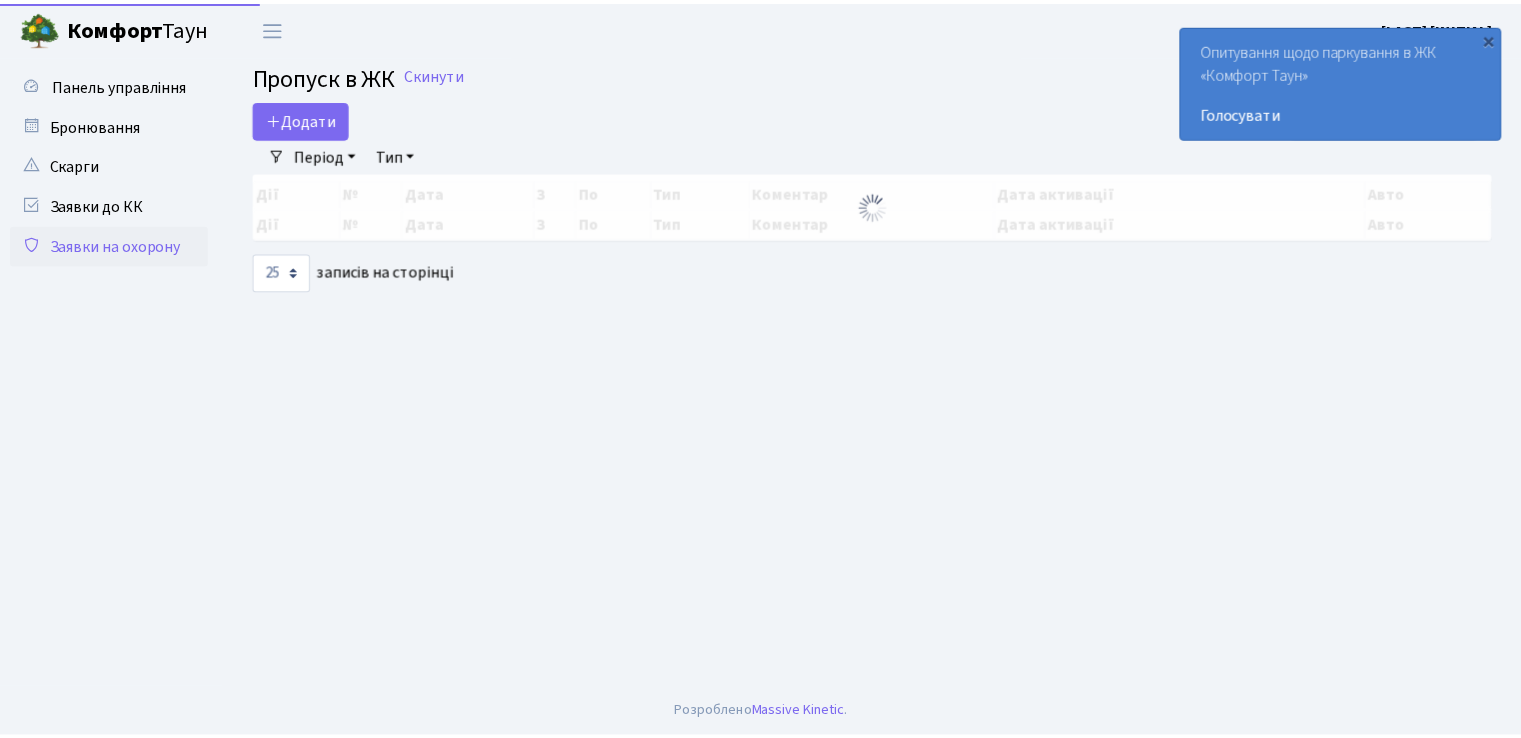 scroll, scrollTop: 0, scrollLeft: 0, axis: both 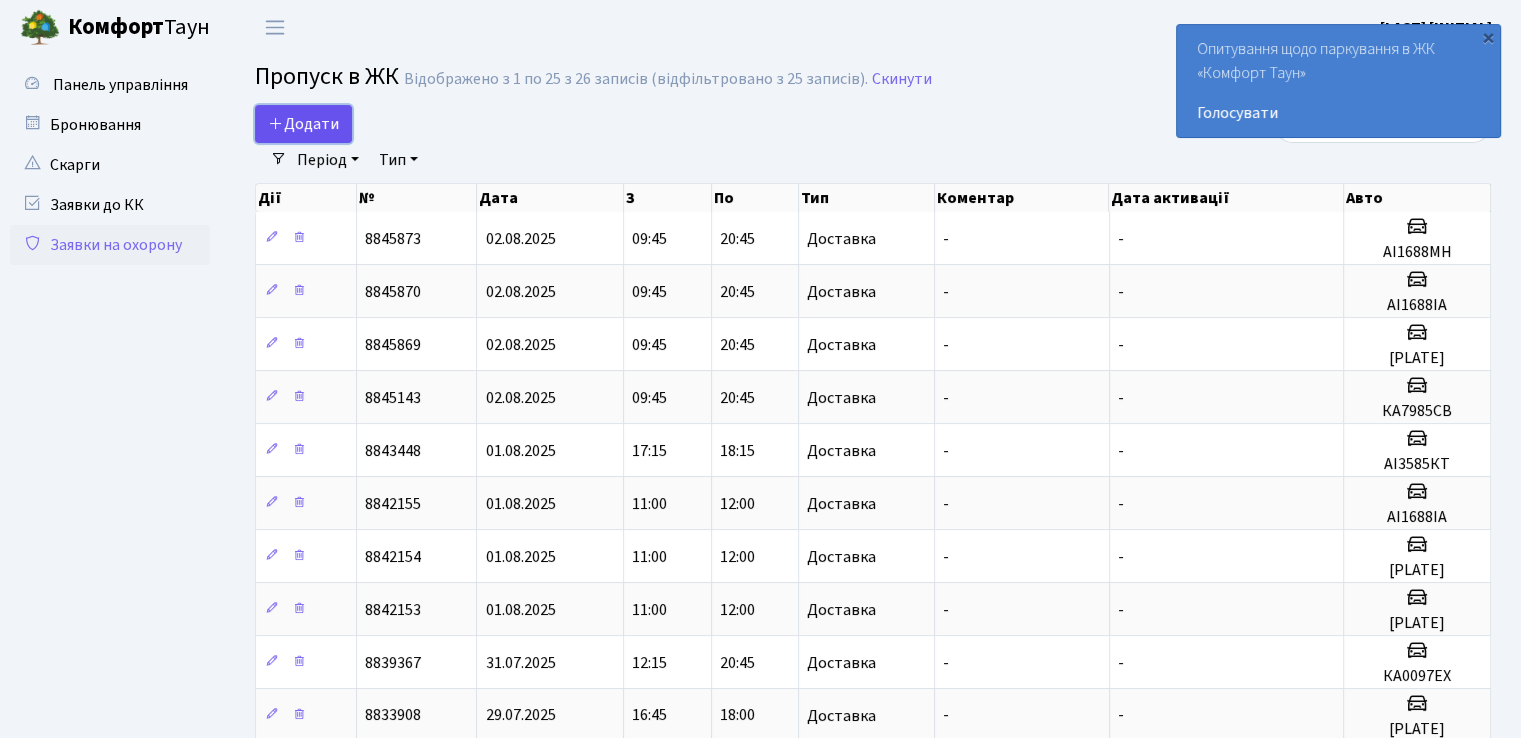 click on "Додати" at bounding box center [303, 124] 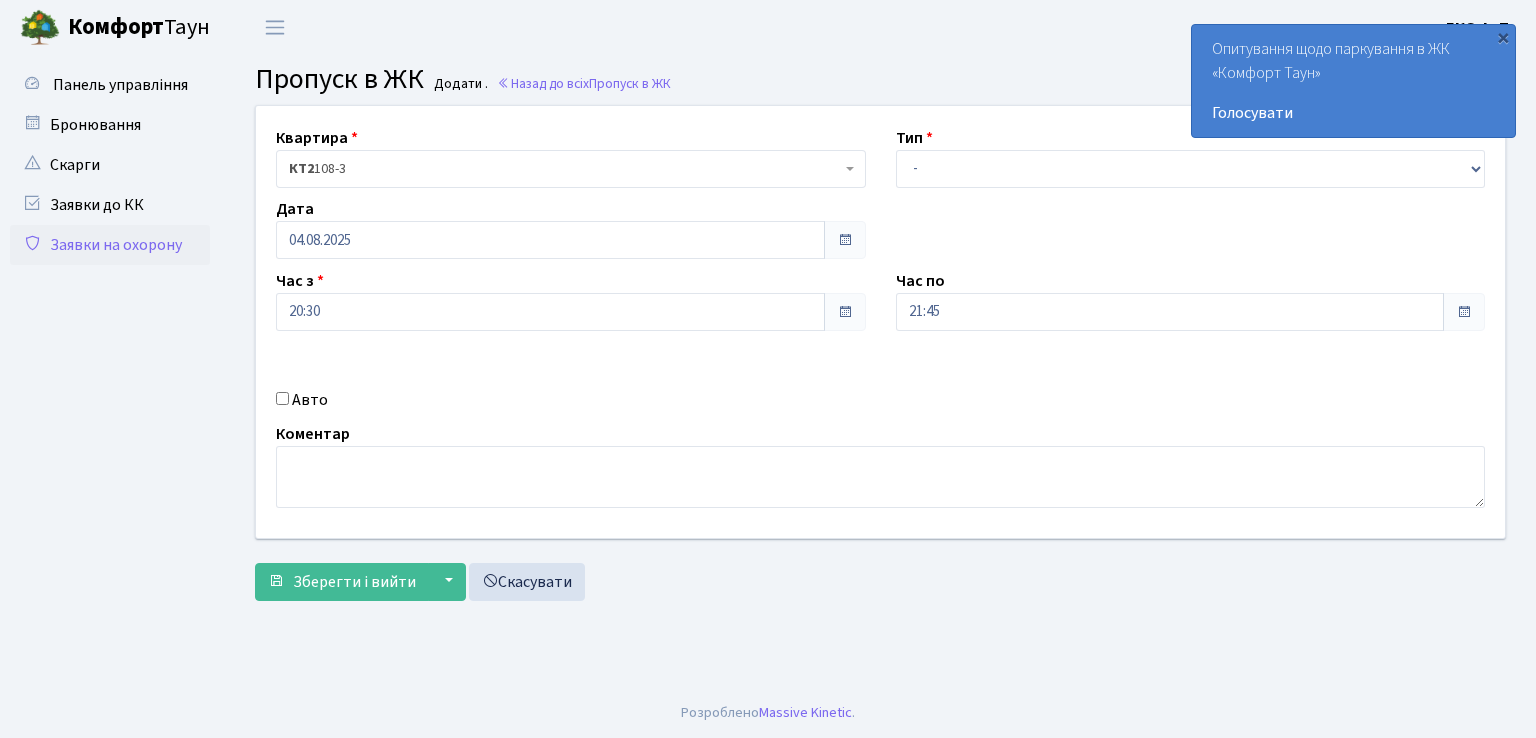 scroll, scrollTop: 0, scrollLeft: 0, axis: both 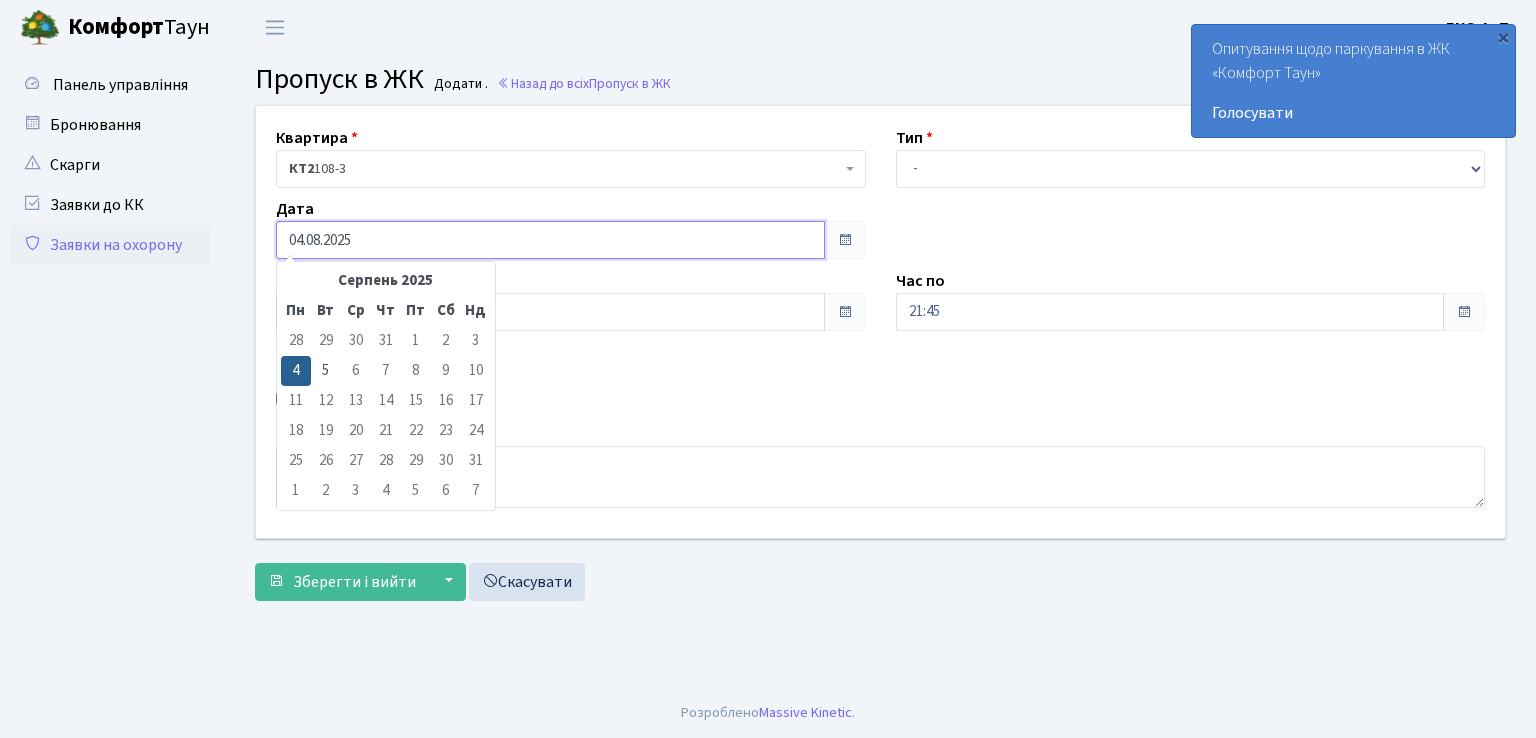 click on "04.08.2025" at bounding box center (550, 240) 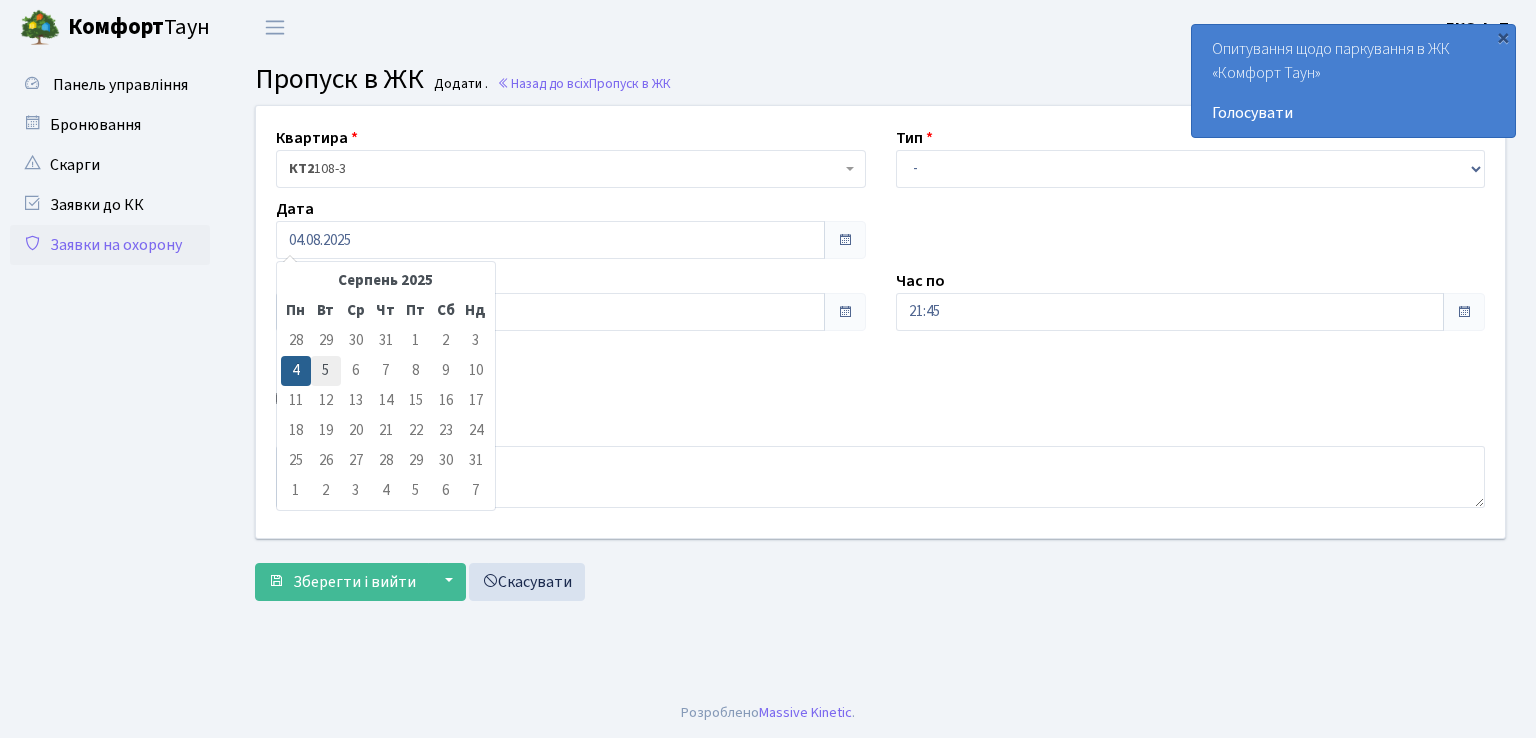 click on "5" at bounding box center (326, 371) 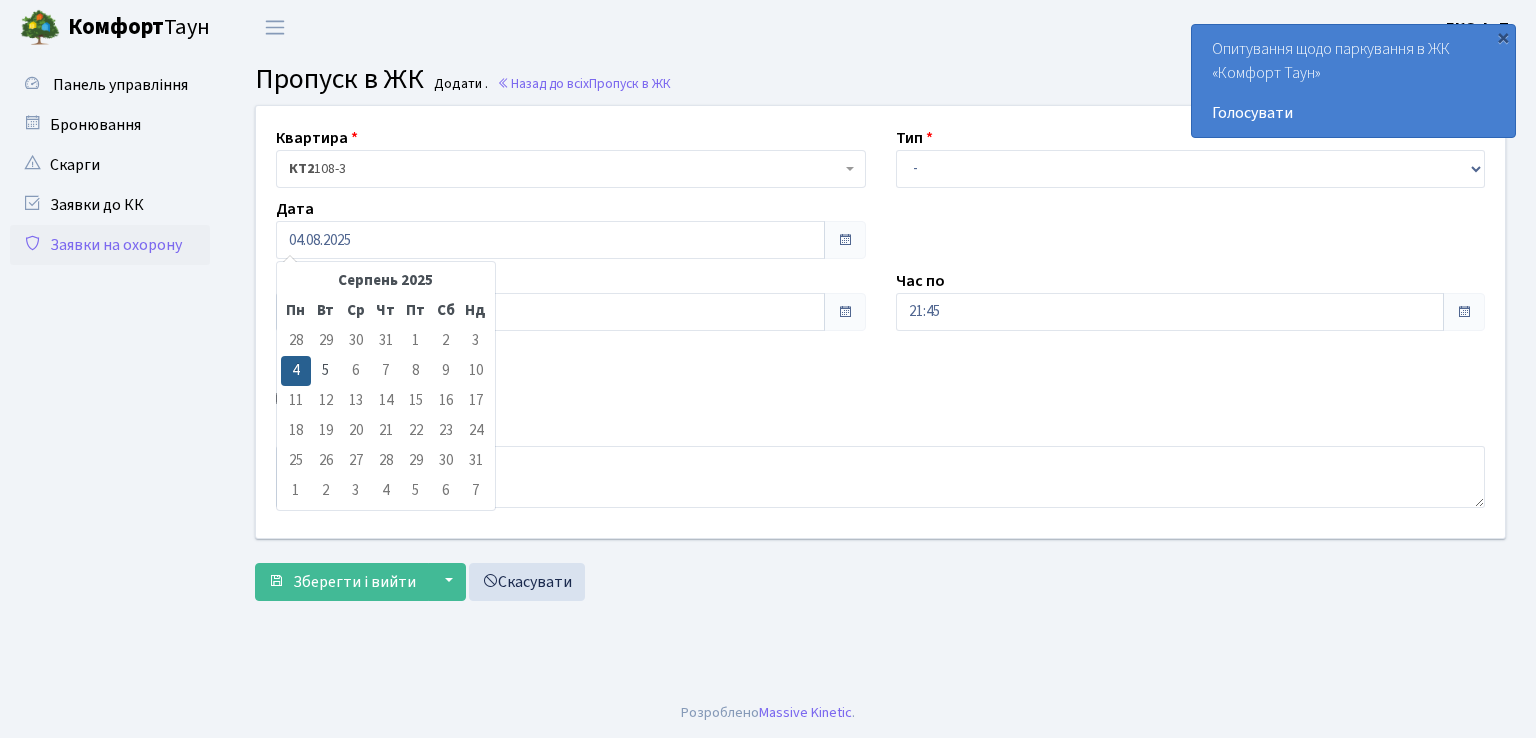 type on "05.08.2025" 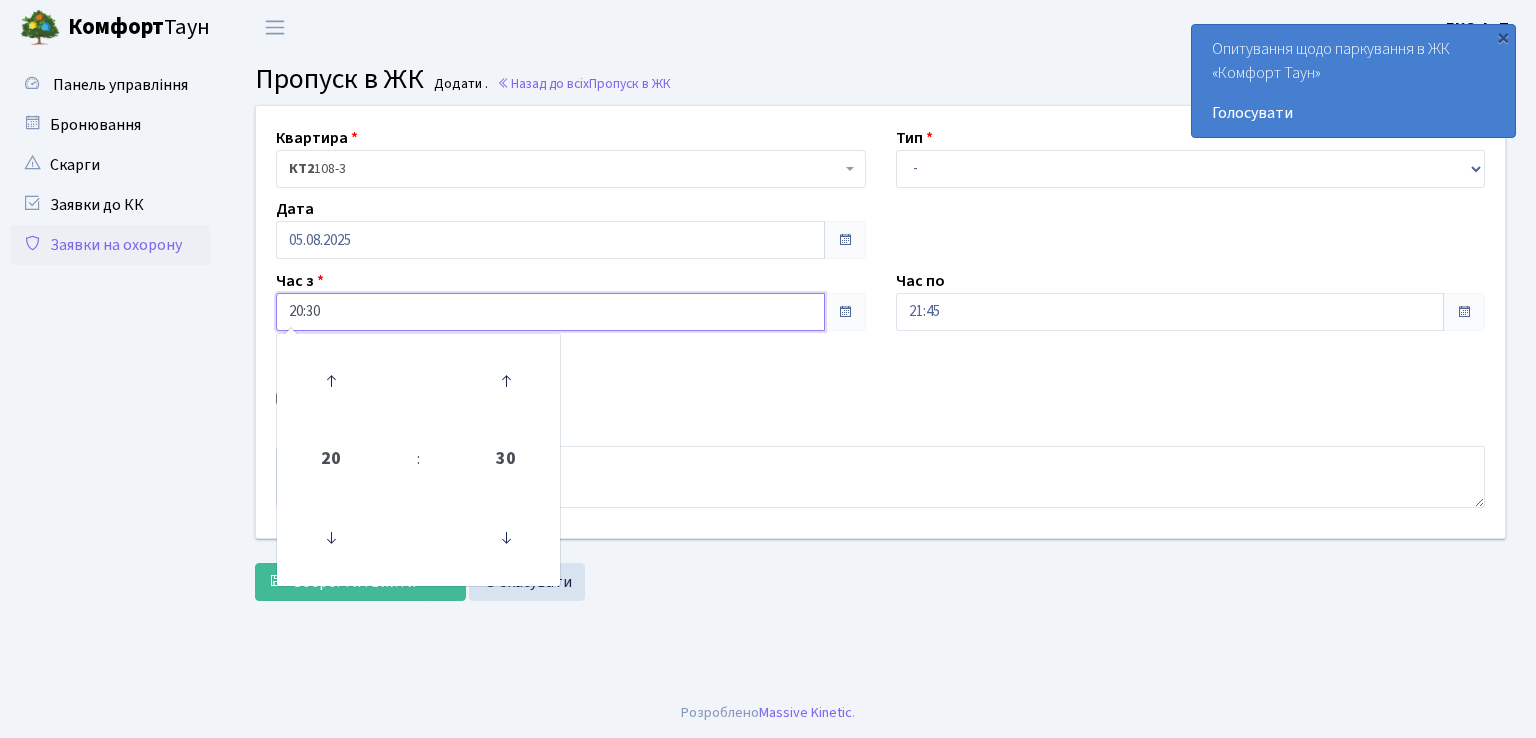 click on "20:30" at bounding box center (550, 312) 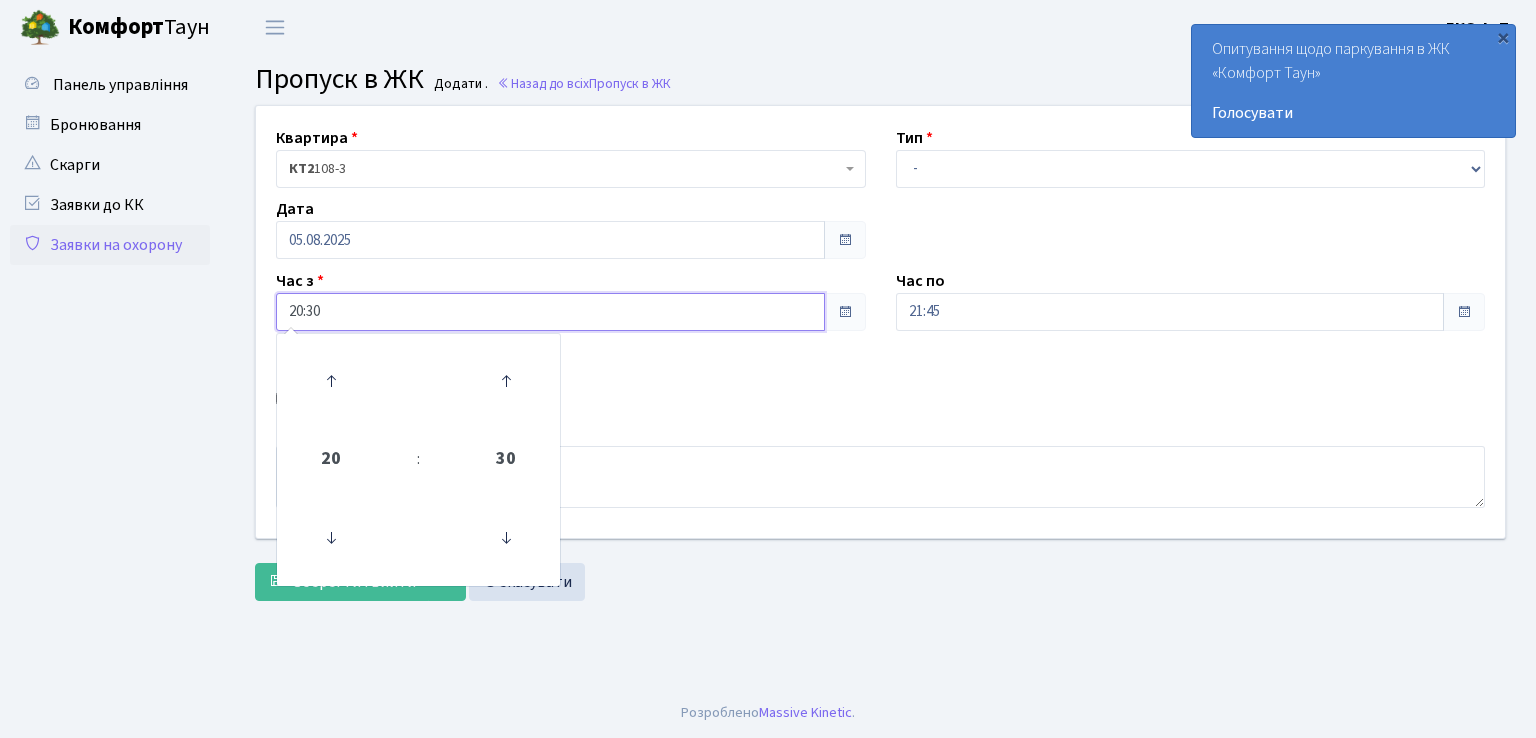 click on "20:30" at bounding box center [550, 312] 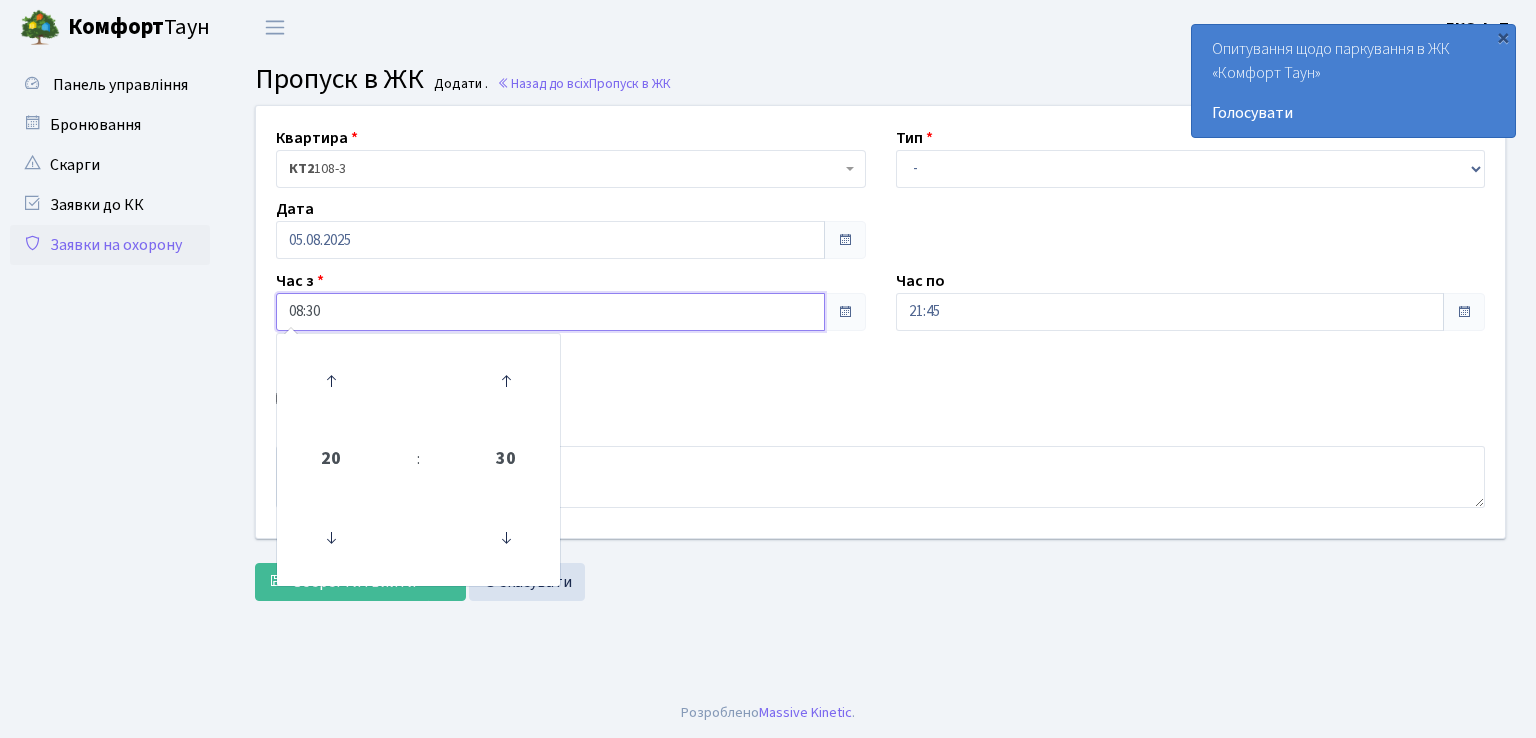 type on "08:30" 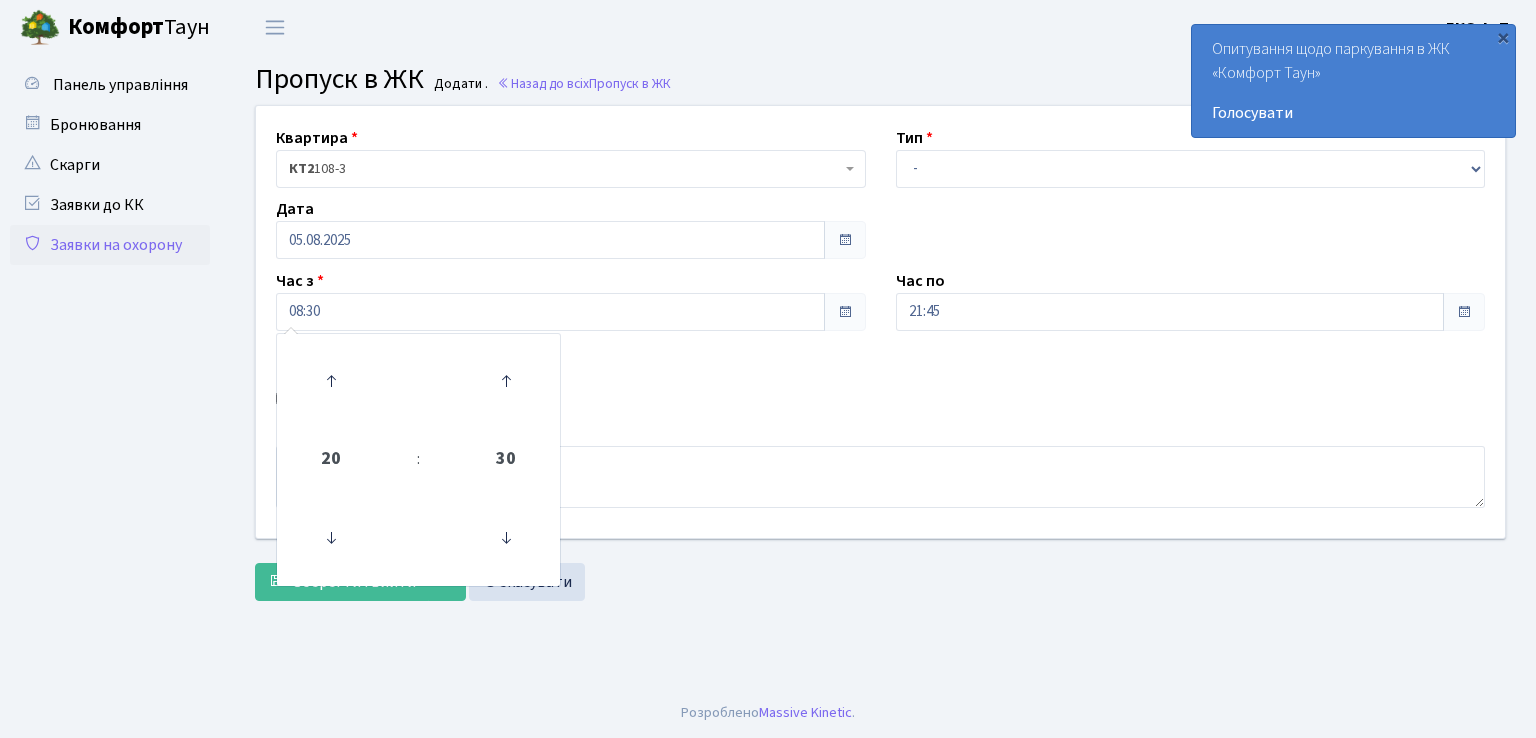 click on "Авто" at bounding box center (571, 400) 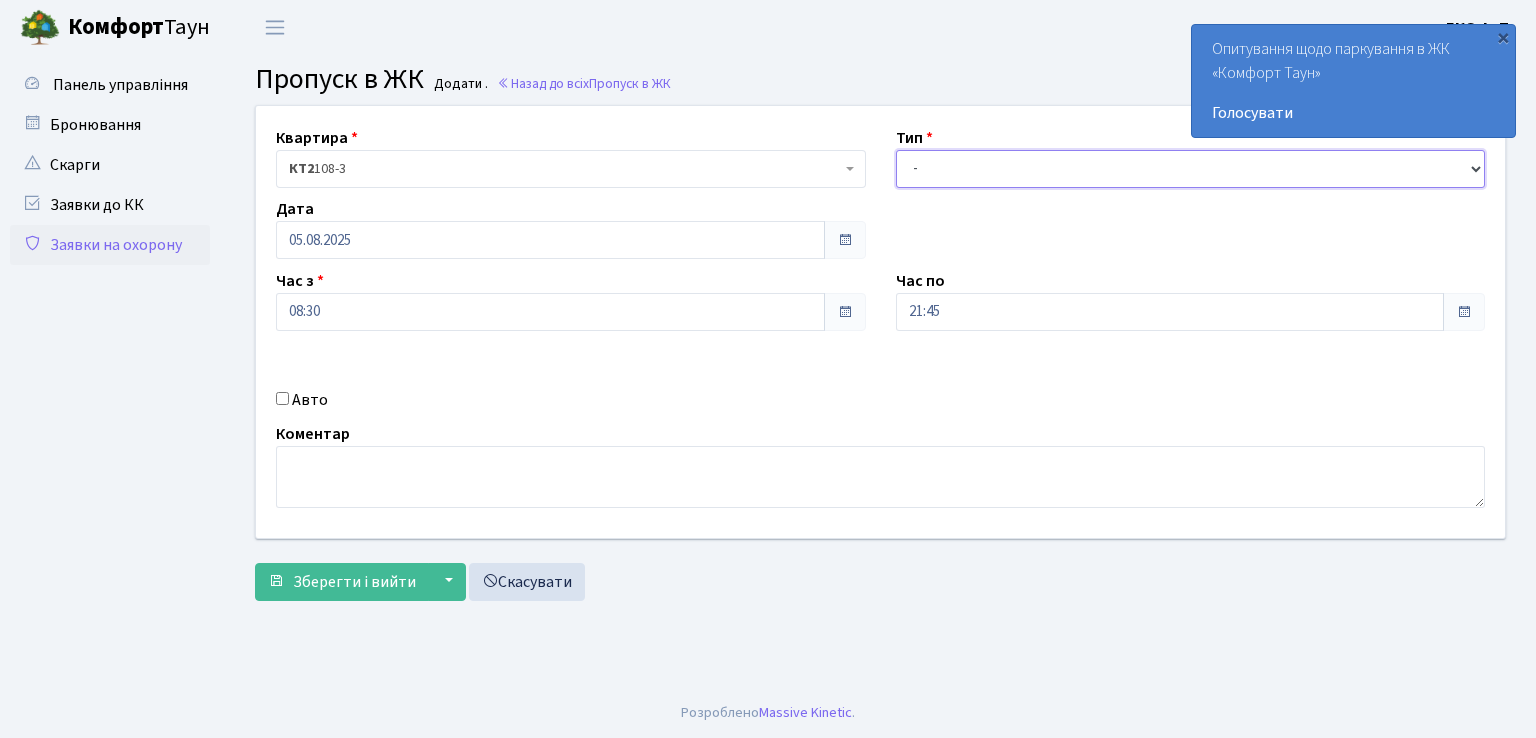 click on "-
Доставка
Таксі
Гості
Сервіс" at bounding box center (1191, 169) 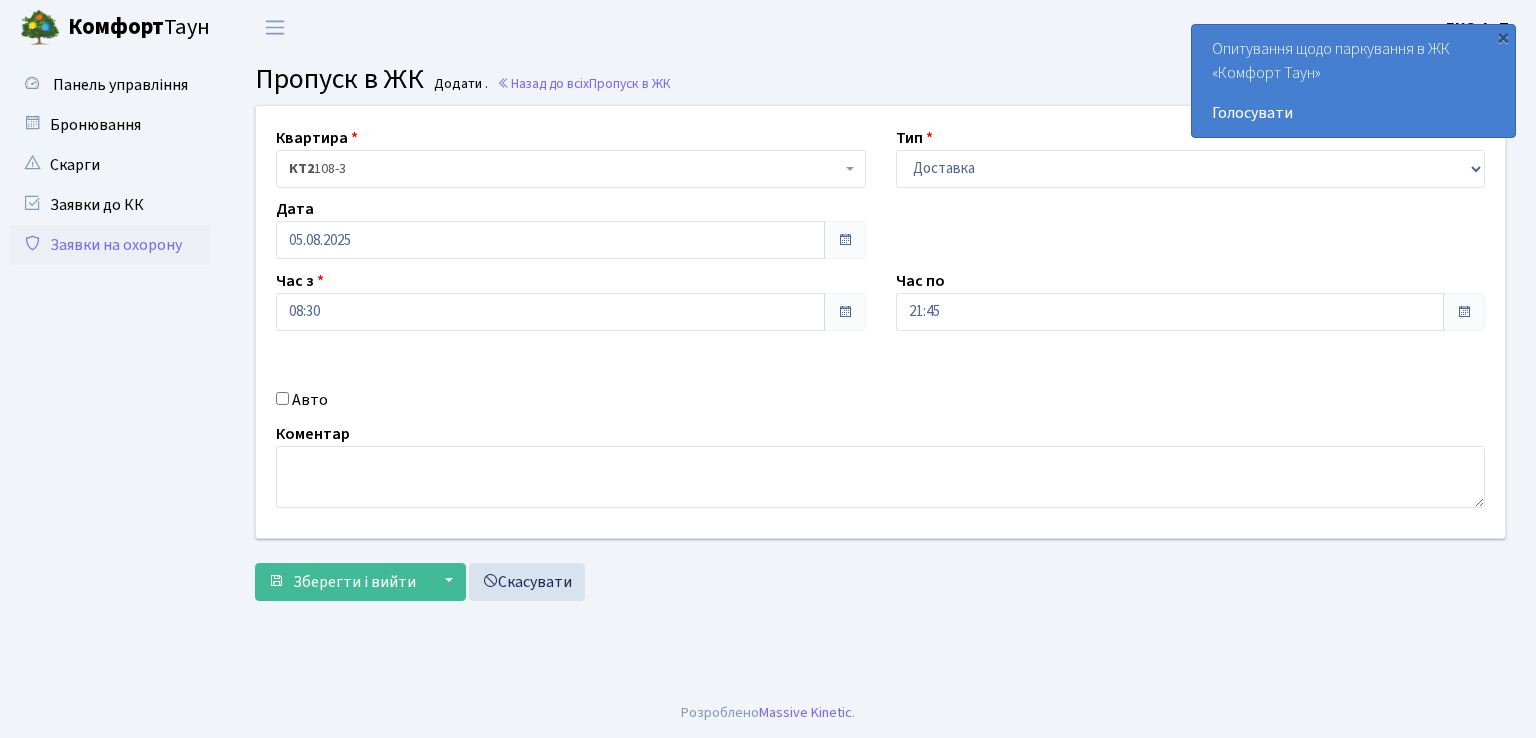 click on "Авто" at bounding box center [282, 398] 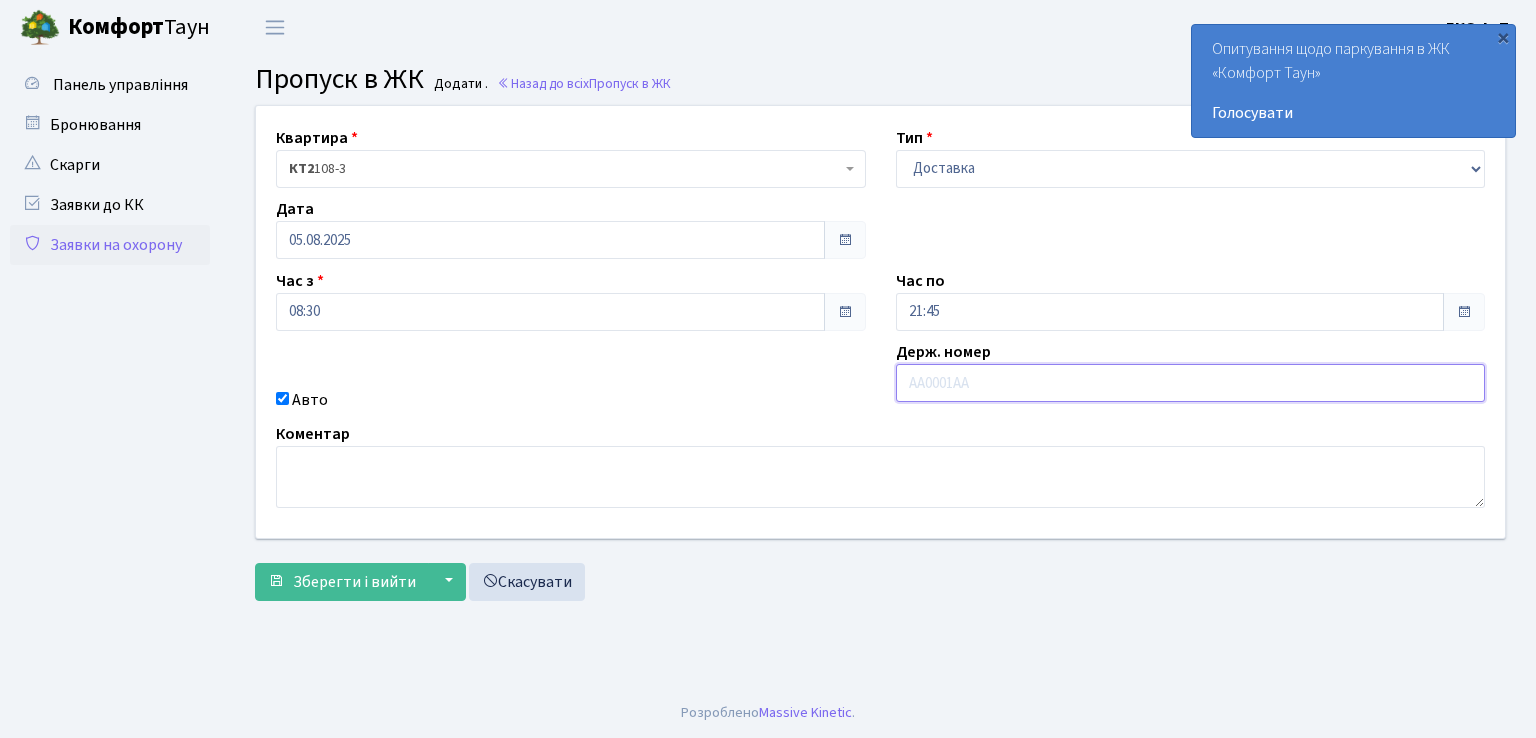 click at bounding box center (1191, 383) 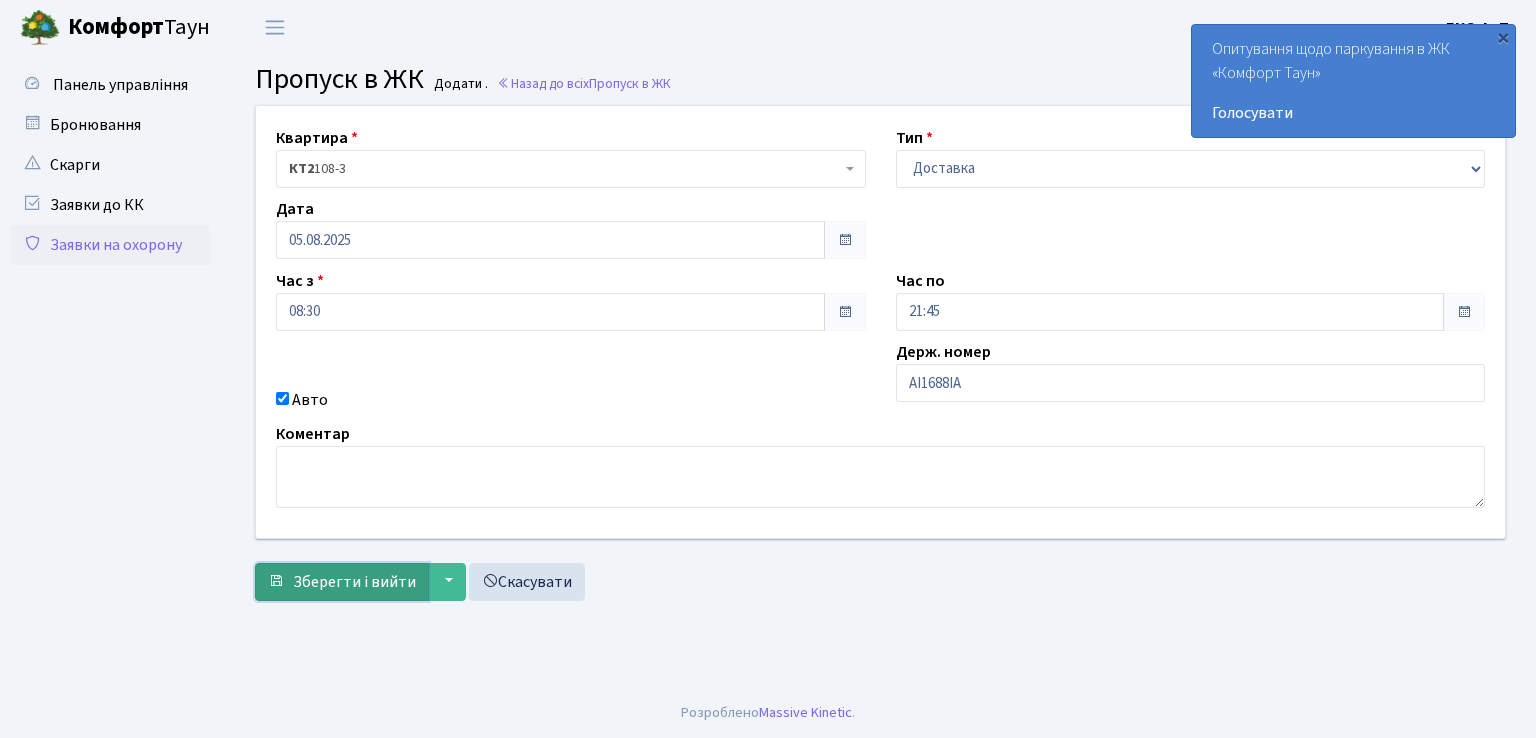 click on "Зберегти і вийти" at bounding box center [354, 582] 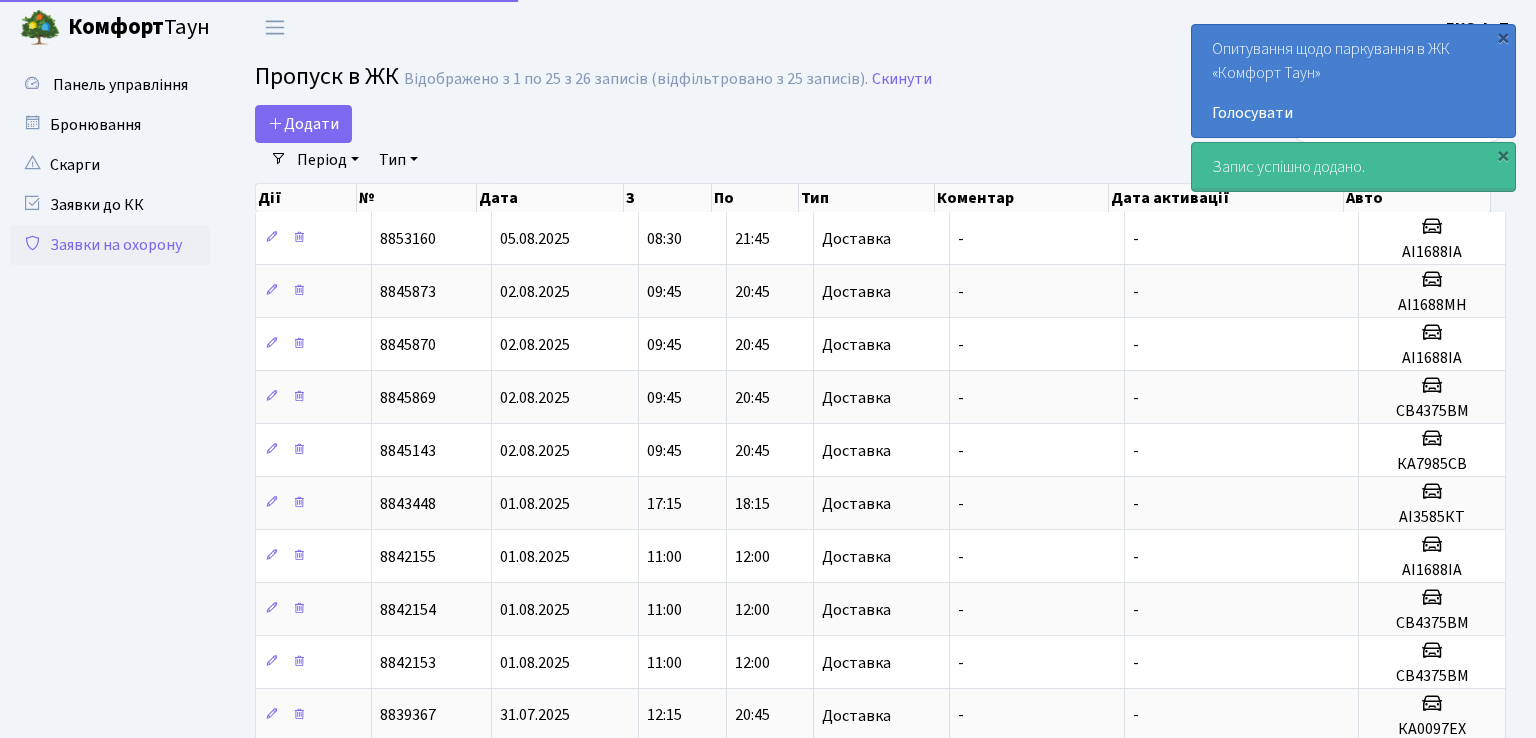 select on "25" 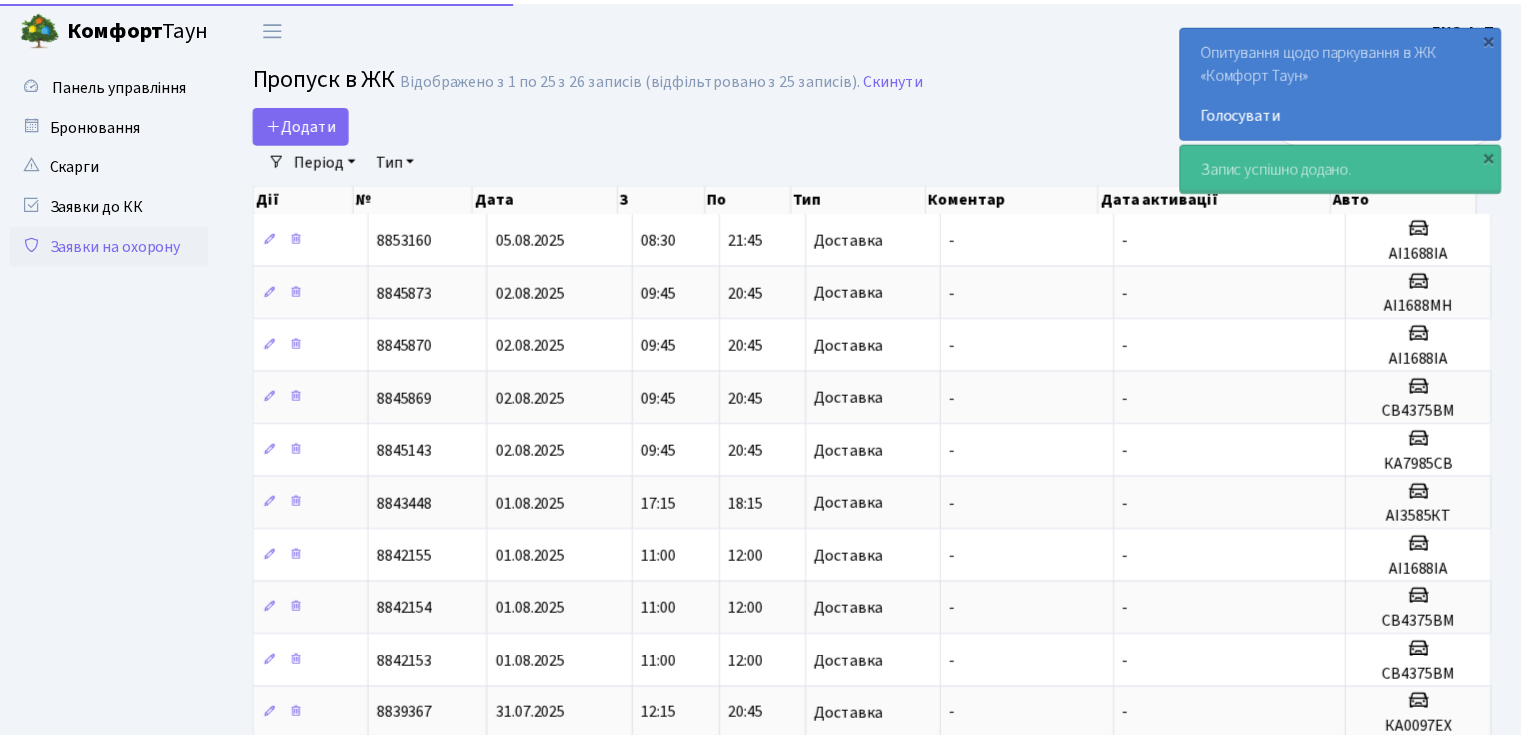 scroll, scrollTop: 0, scrollLeft: 0, axis: both 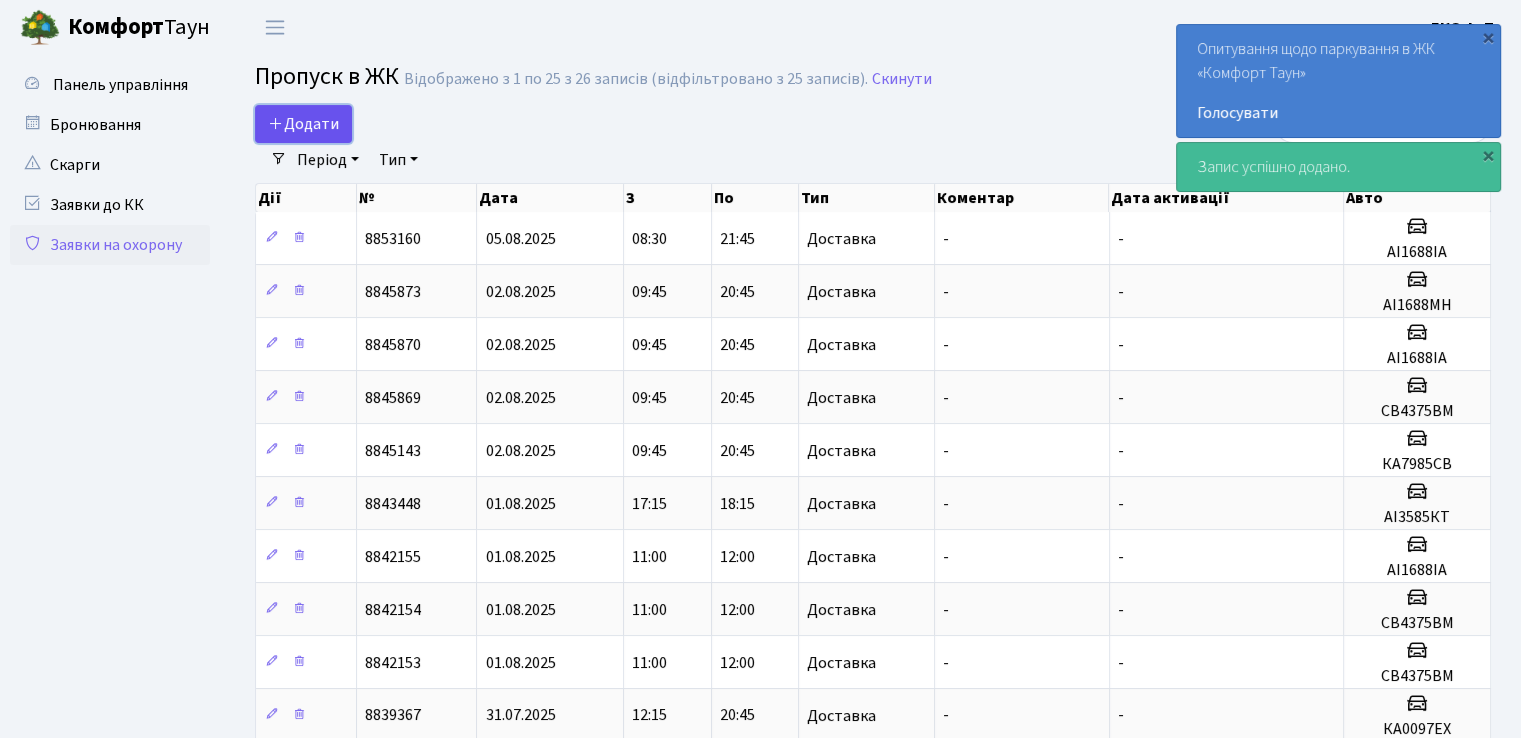 click on "Додати" at bounding box center (303, 124) 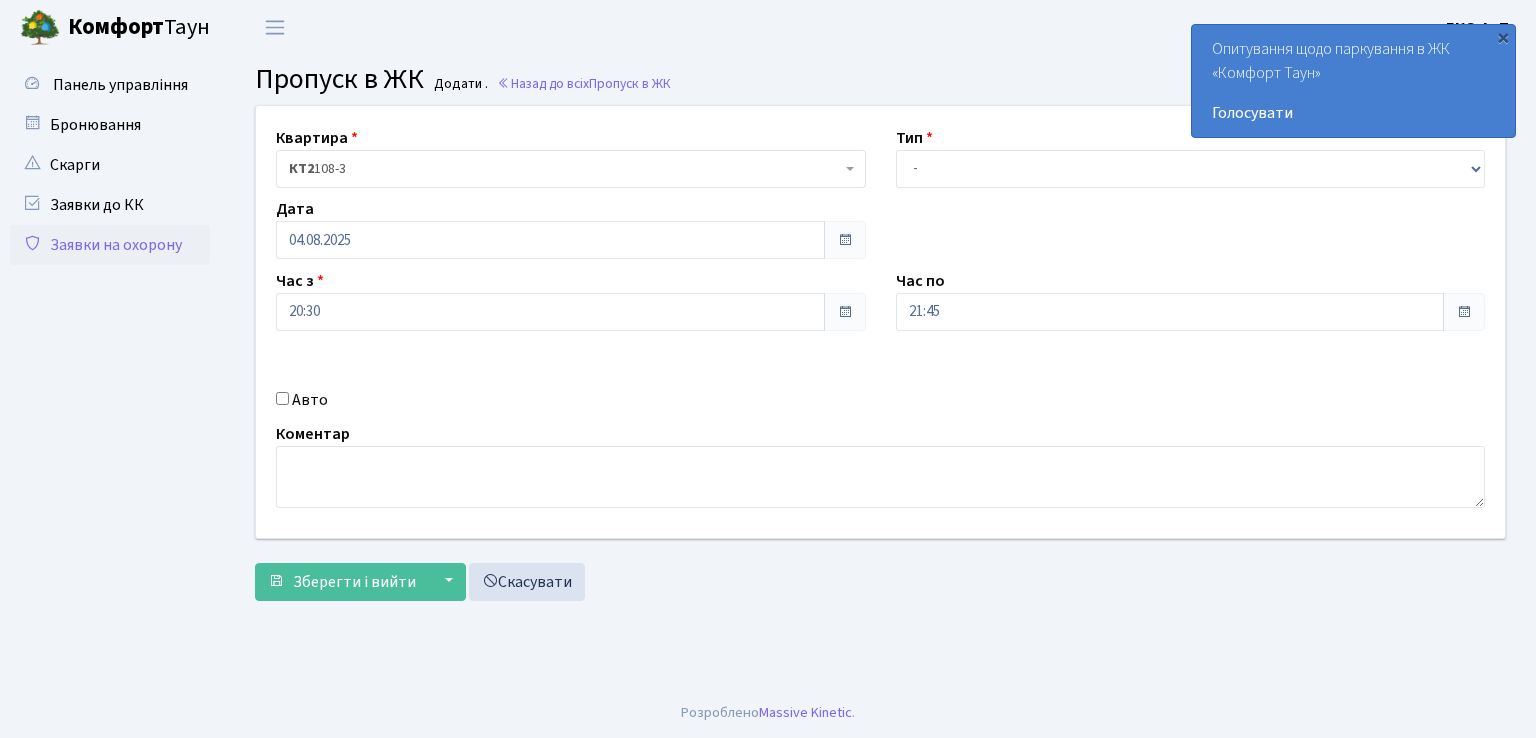 scroll, scrollTop: 0, scrollLeft: 0, axis: both 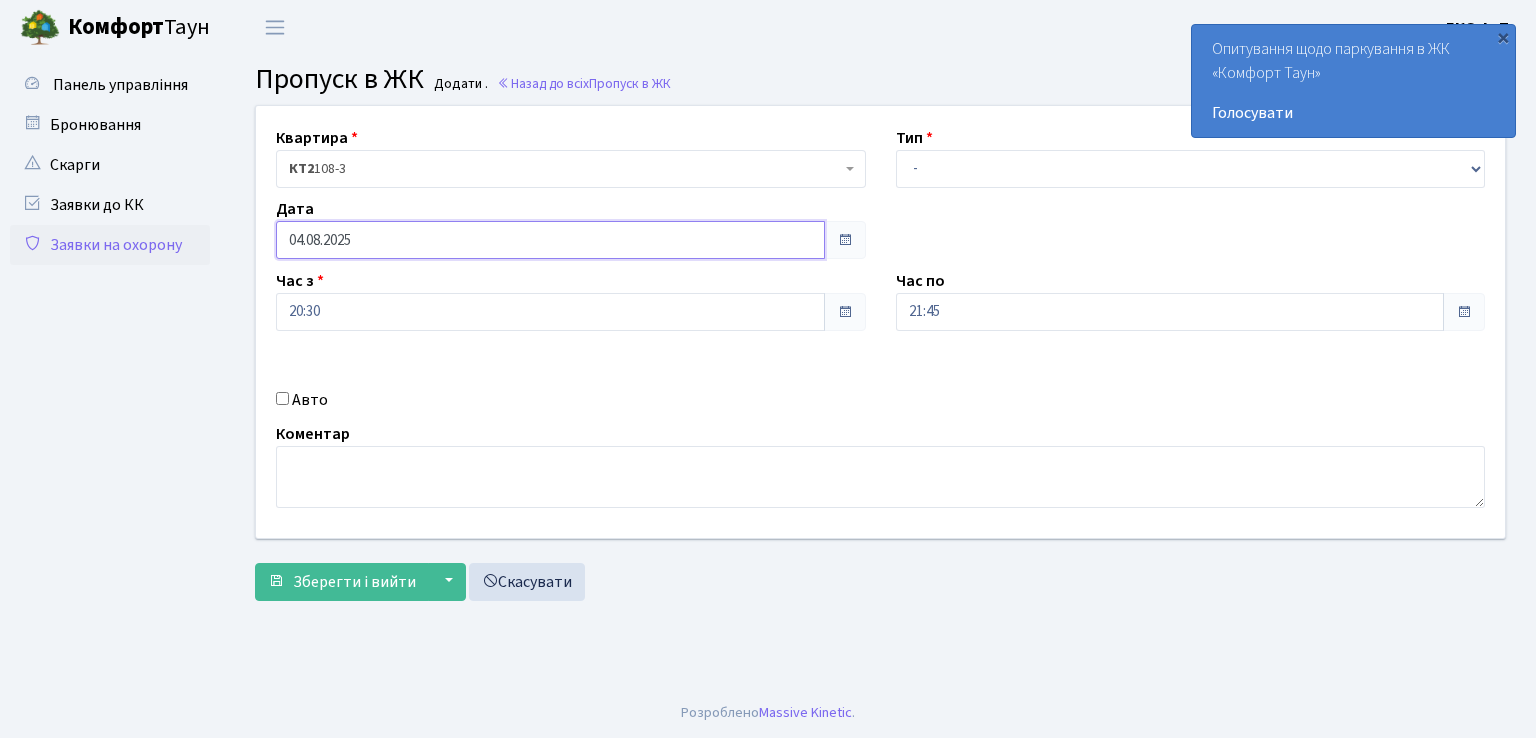click on "04.08.2025" at bounding box center [550, 240] 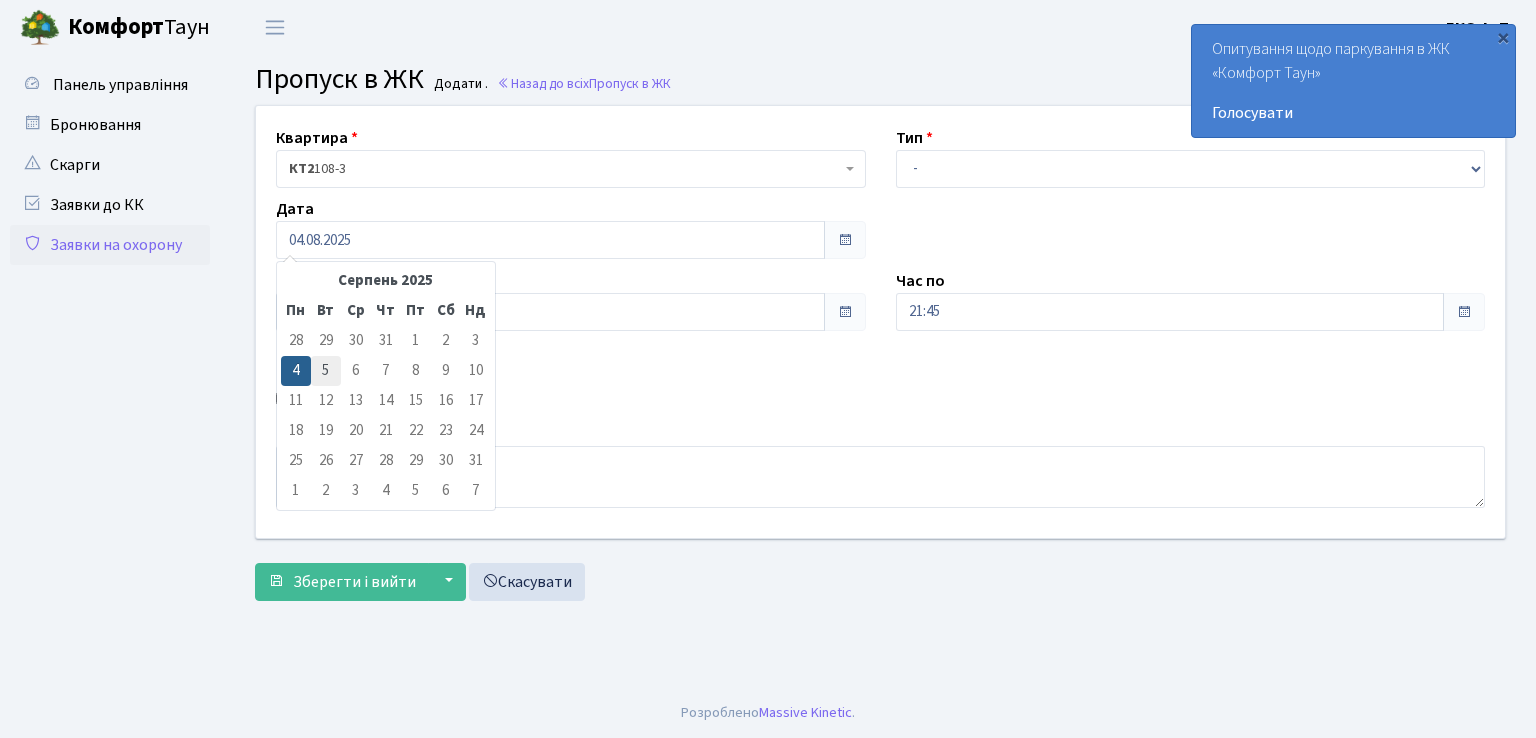 click on "5" at bounding box center [326, 371] 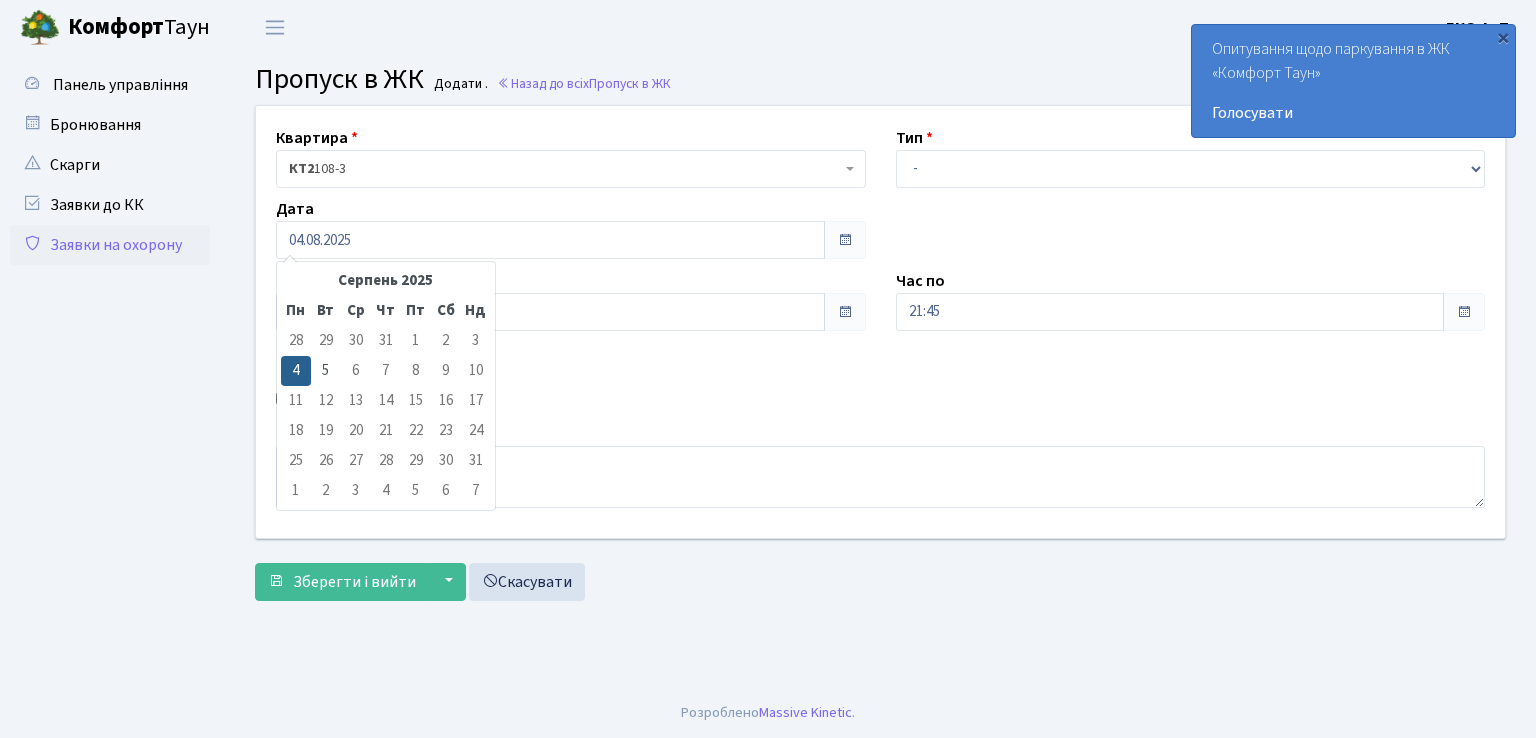 type on "05.08.2025" 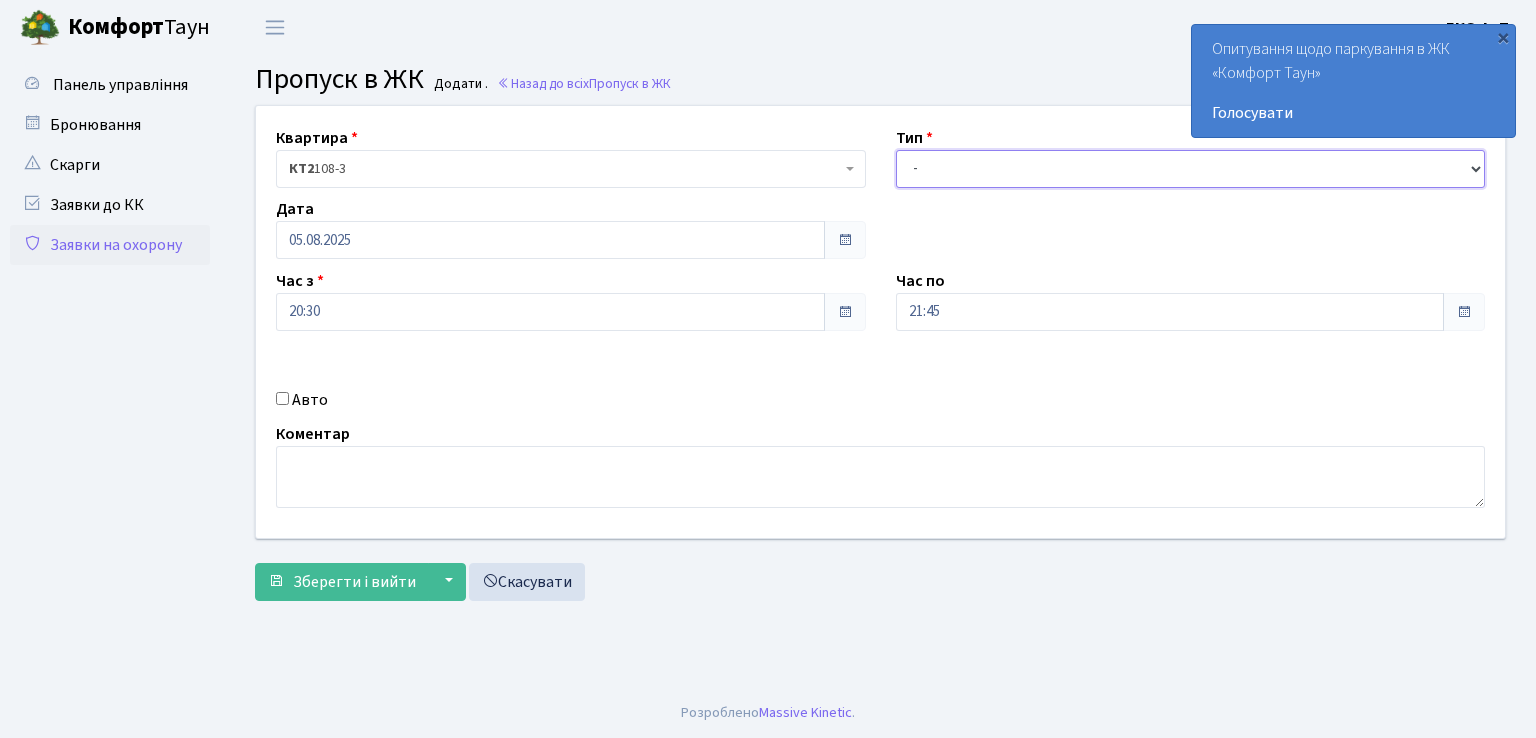 click on "-
Доставка
Таксі
Гості
Сервіс" at bounding box center [1191, 169] 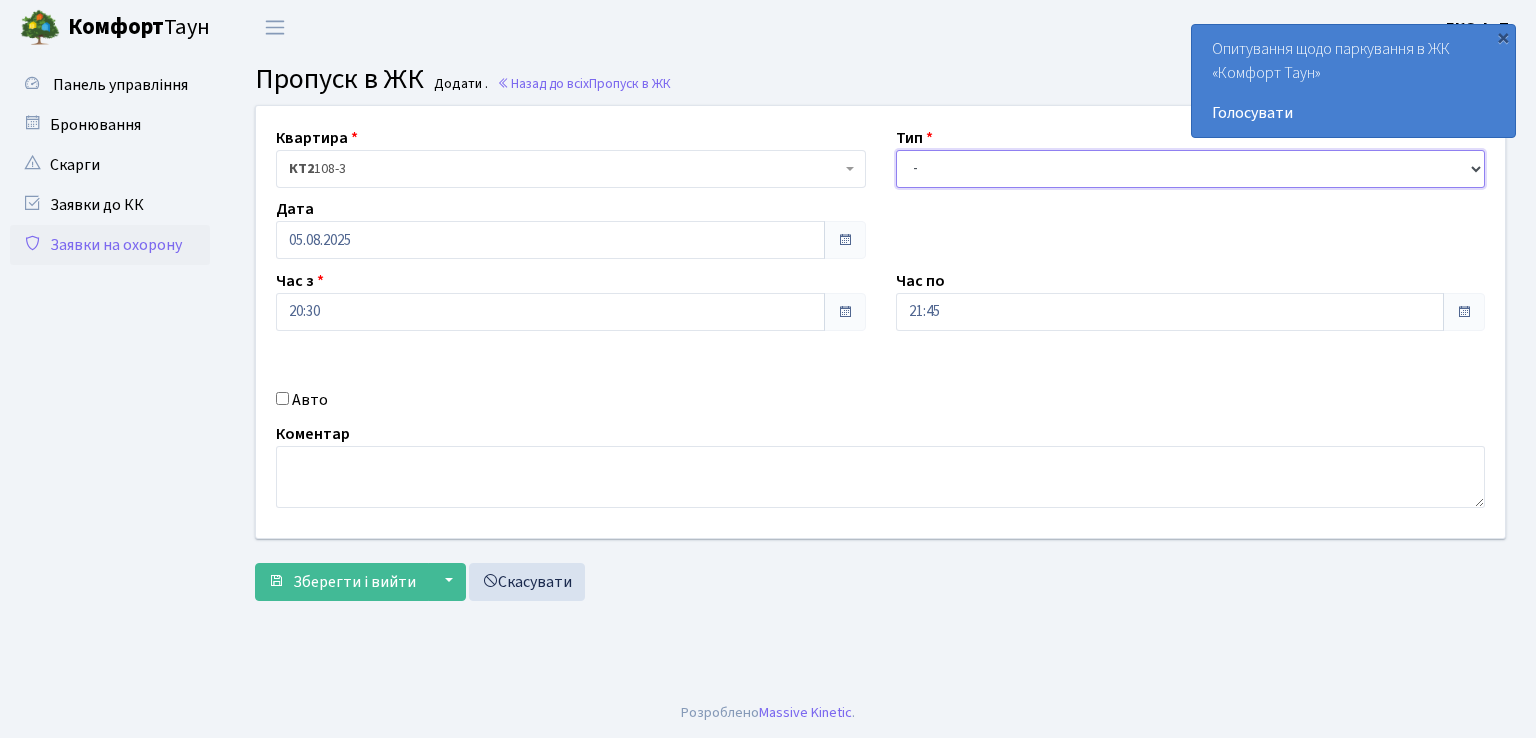select on "1" 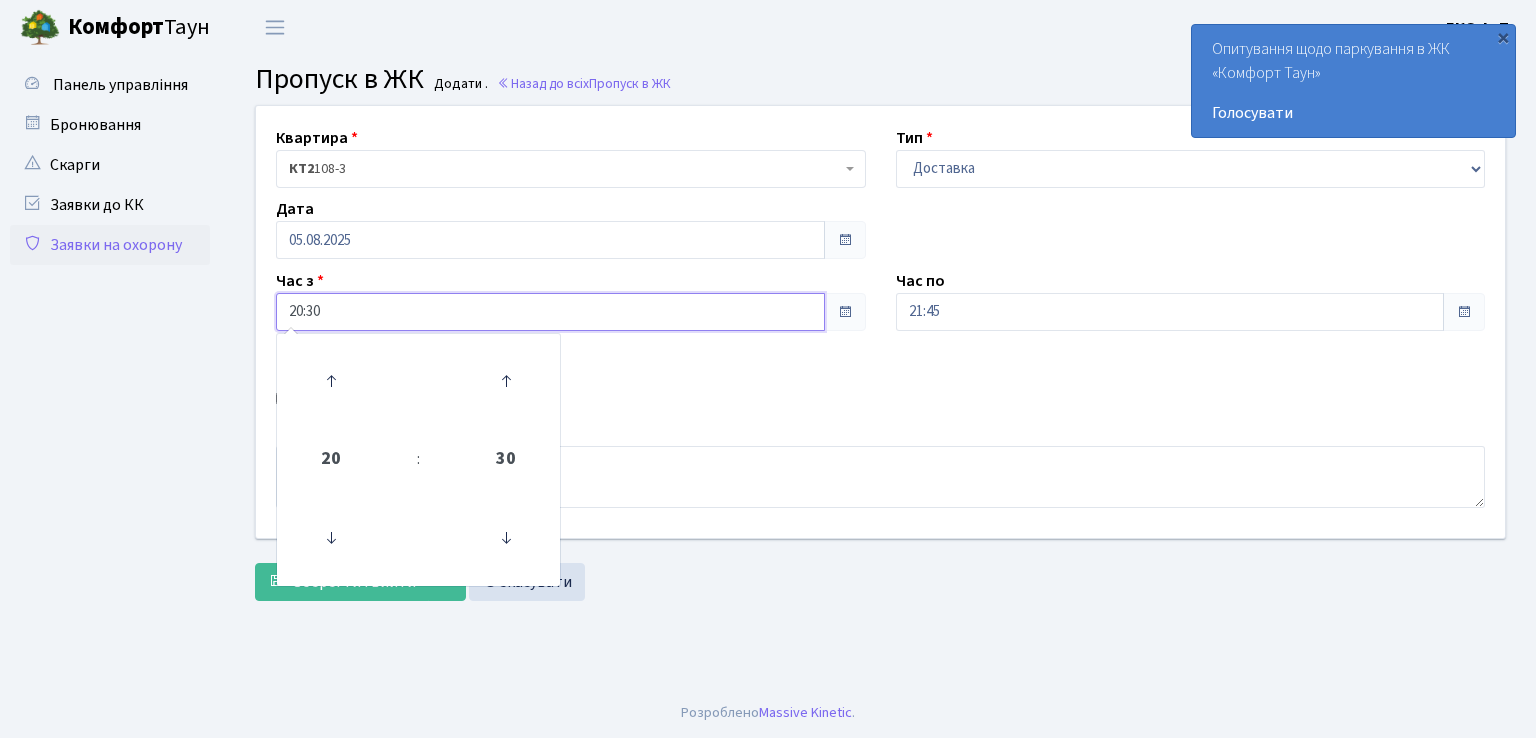 drag, startPoint x: 299, startPoint y: 314, endPoint x: 345, endPoint y: 332, distance: 49.396355 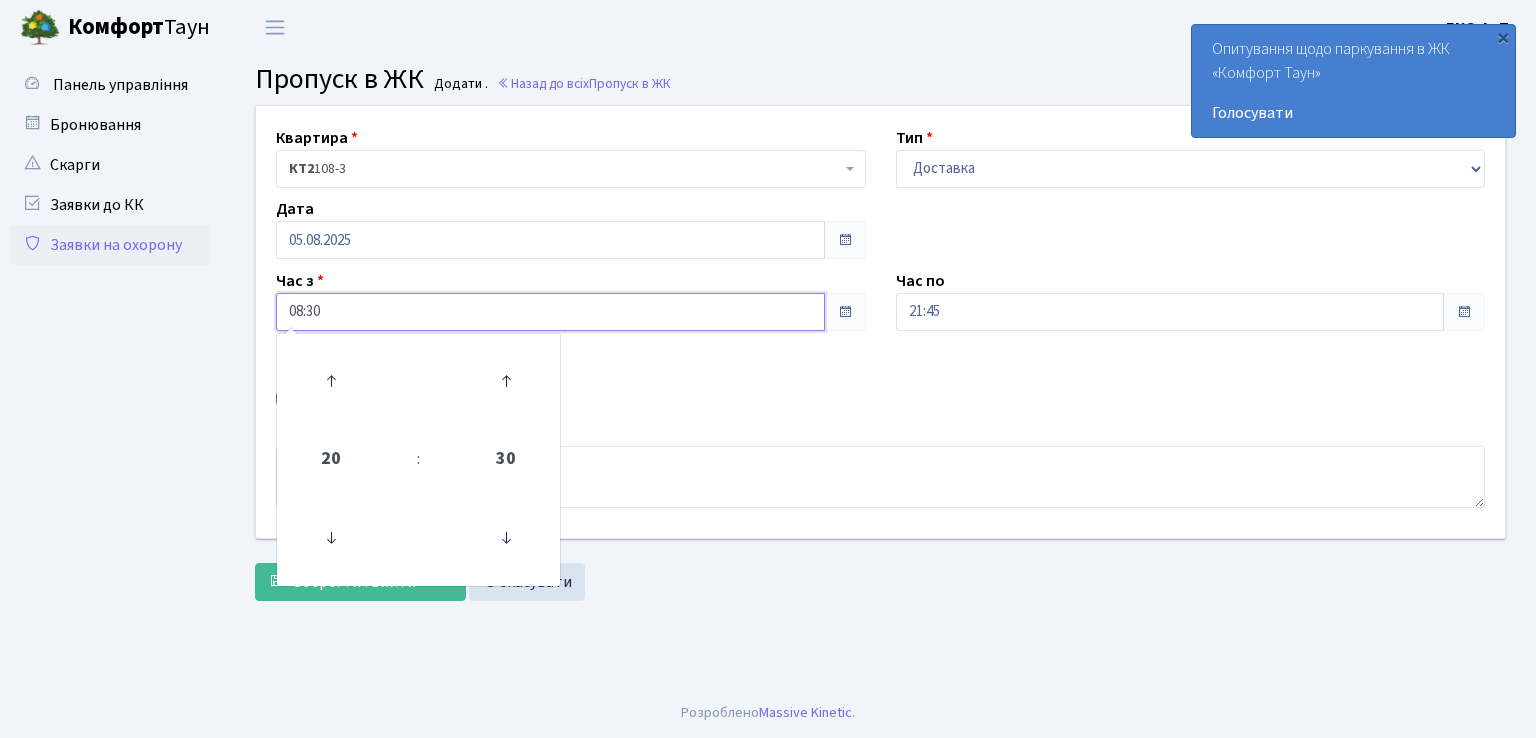 type on "08:30" 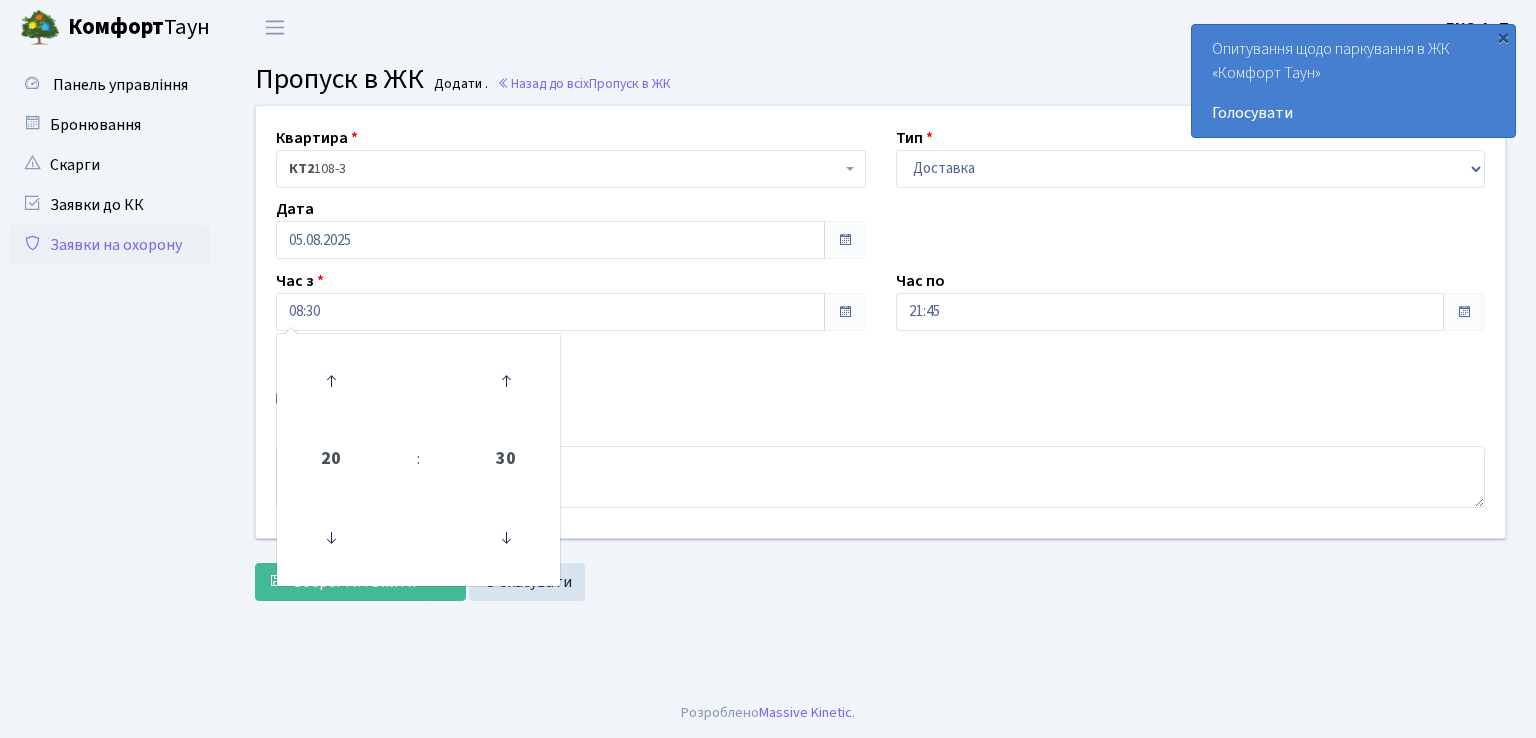 click on "Авто" at bounding box center (571, 400) 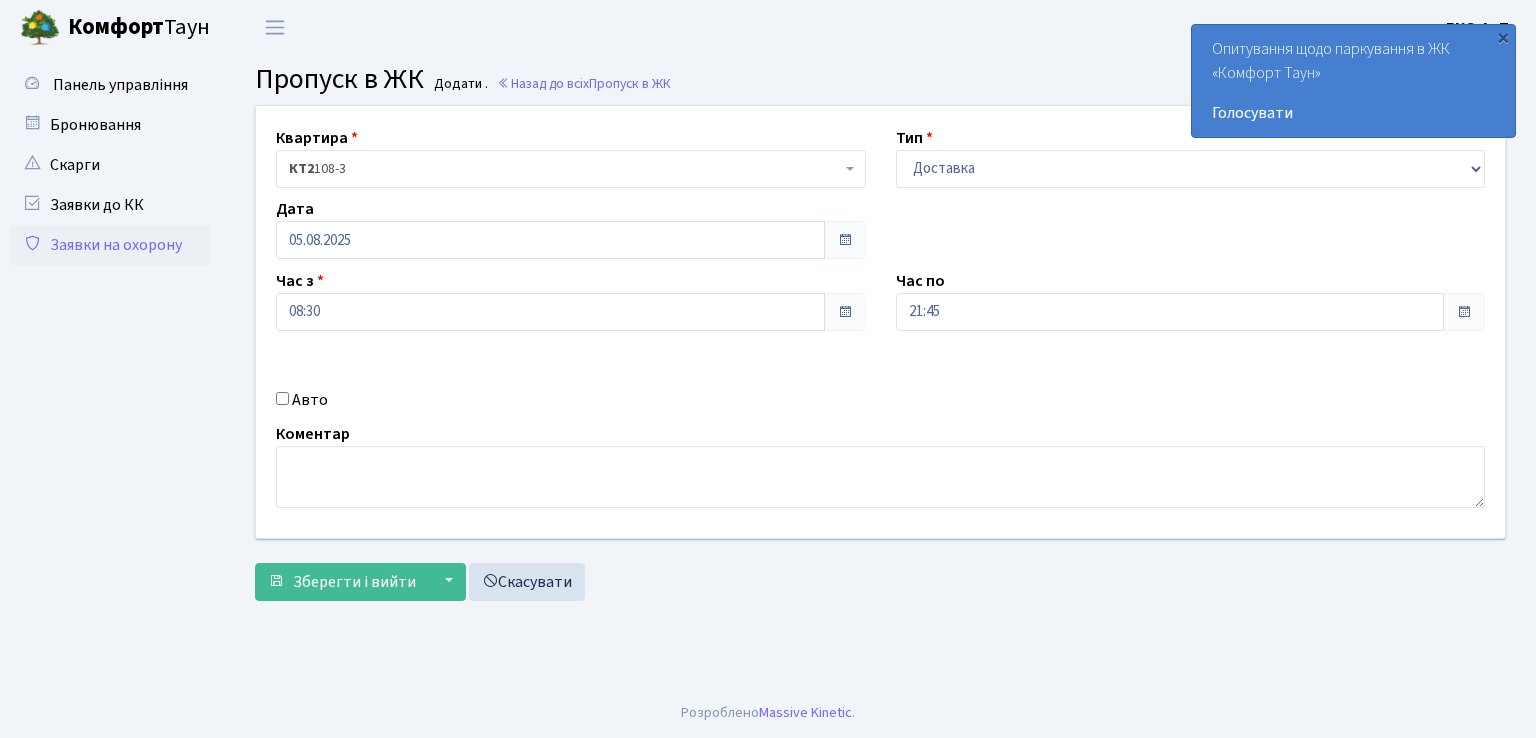 click on "Авто" at bounding box center [282, 398] 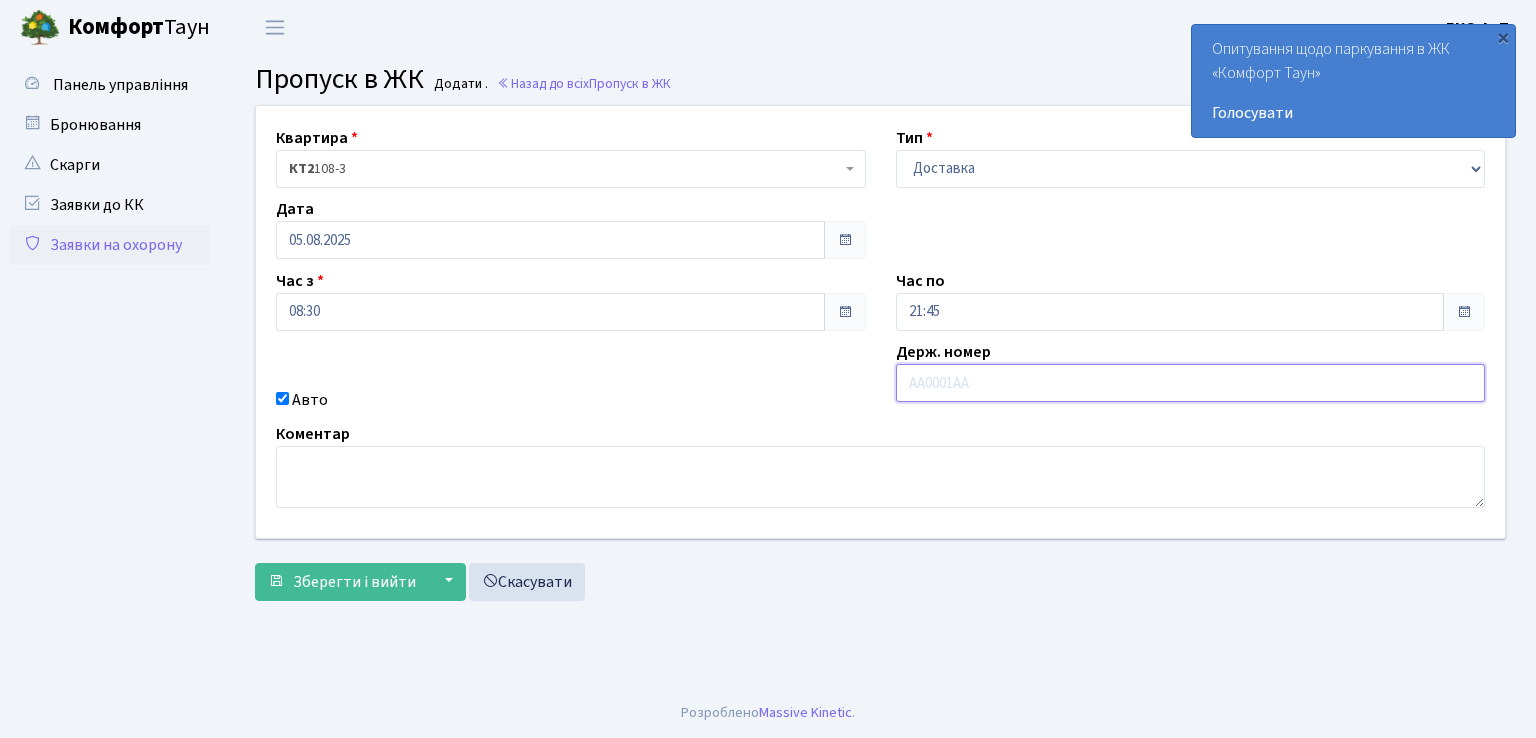 click at bounding box center (1191, 383) 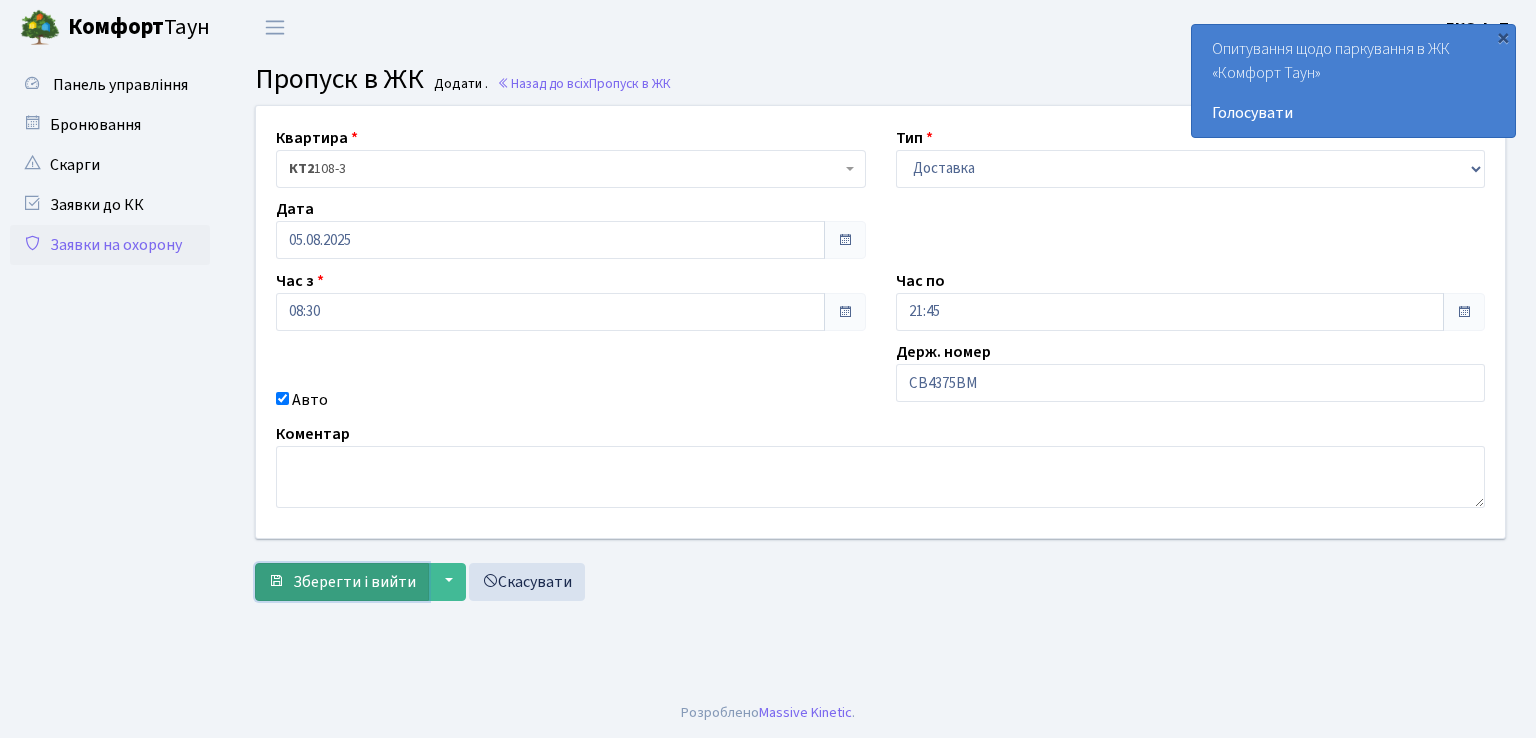 click on "Зберегти і вийти" at bounding box center (354, 582) 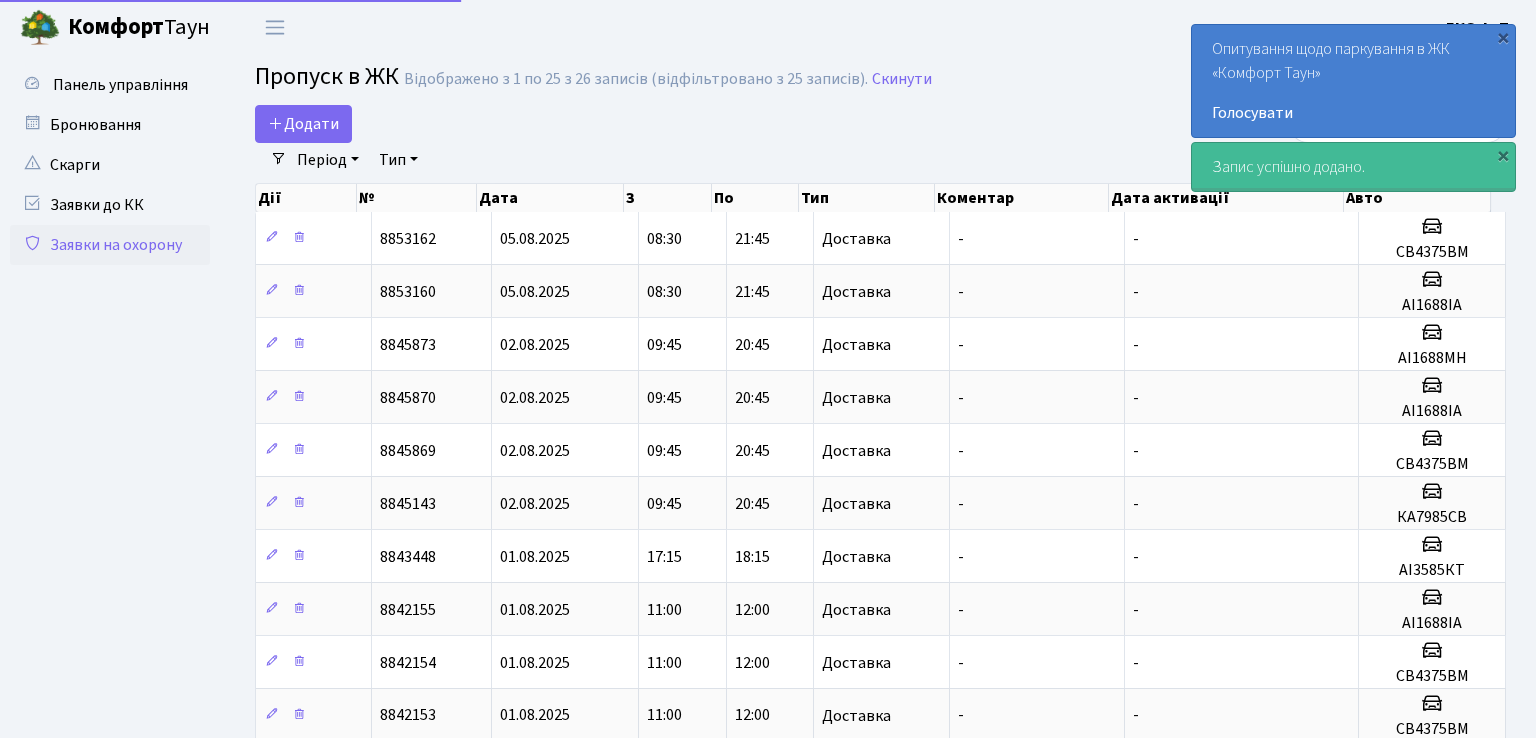 select on "25" 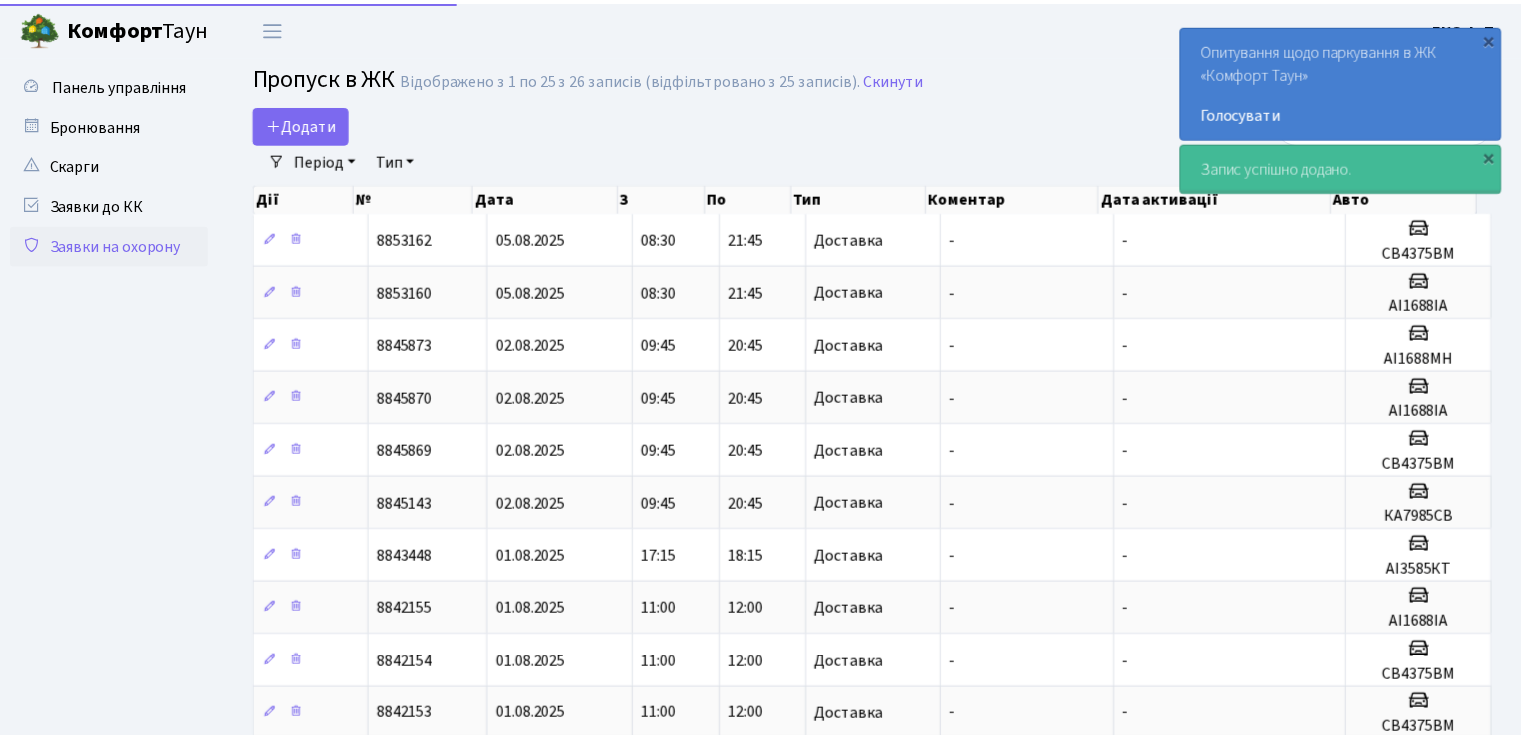 scroll, scrollTop: 0, scrollLeft: 0, axis: both 